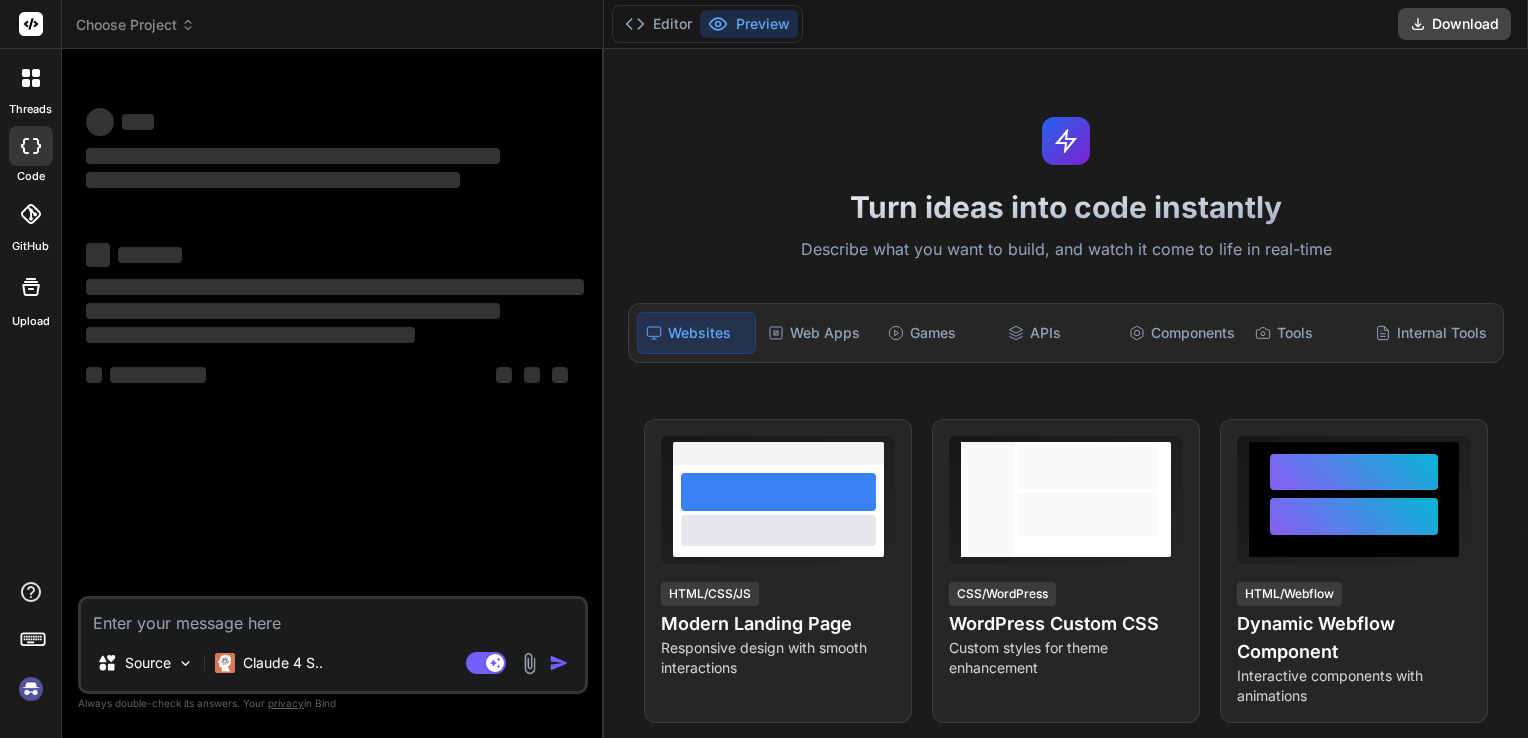 scroll, scrollTop: 0, scrollLeft: 0, axis: both 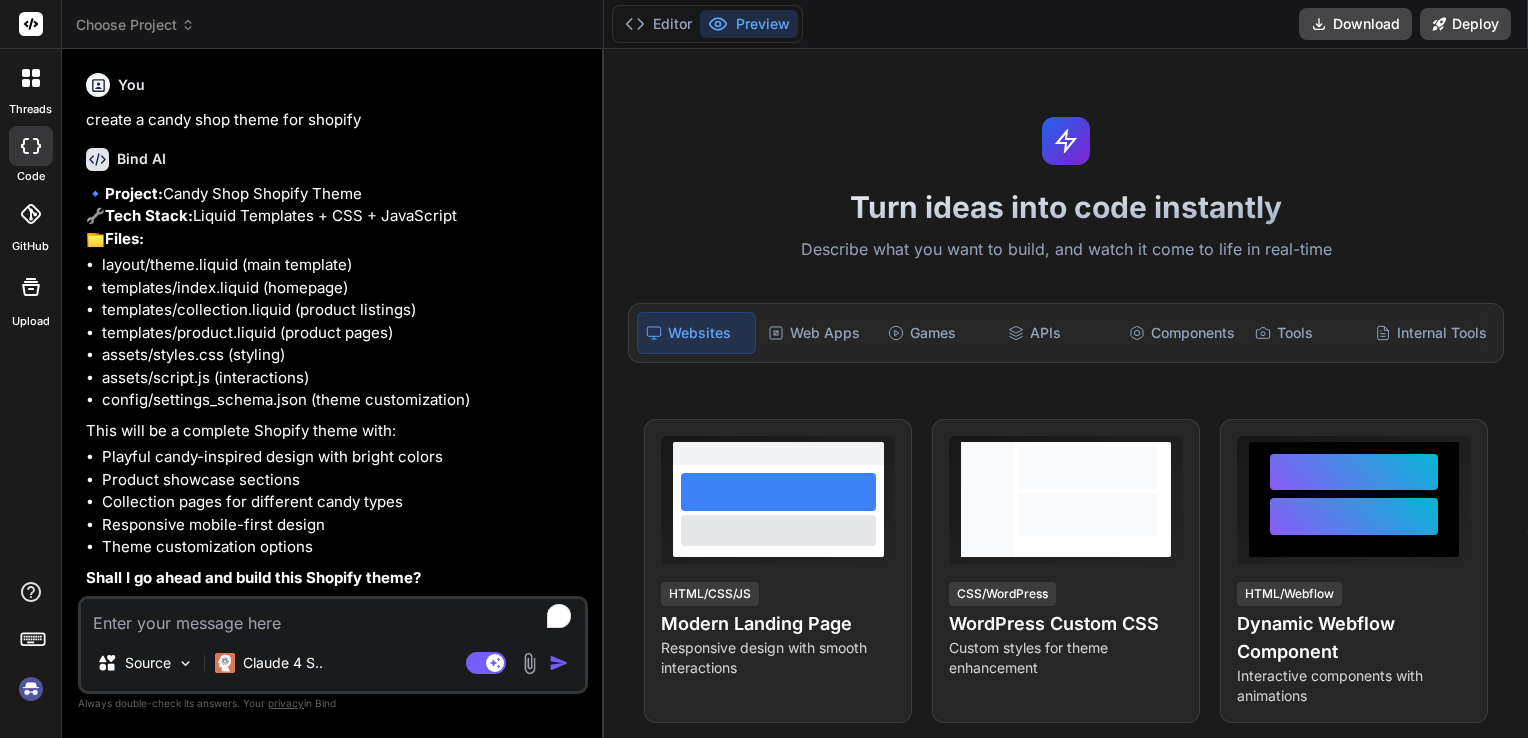 type on "x" 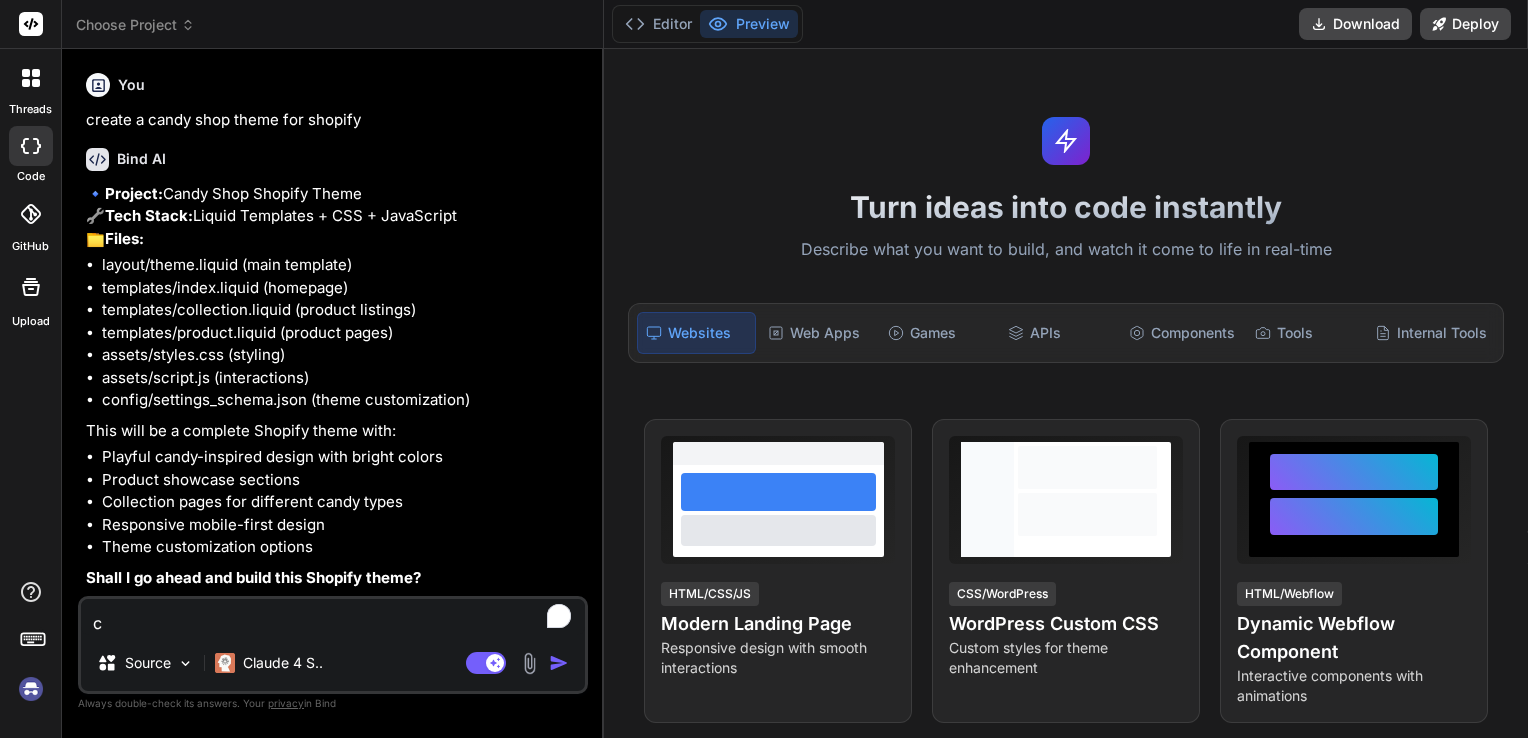 type on "cr" 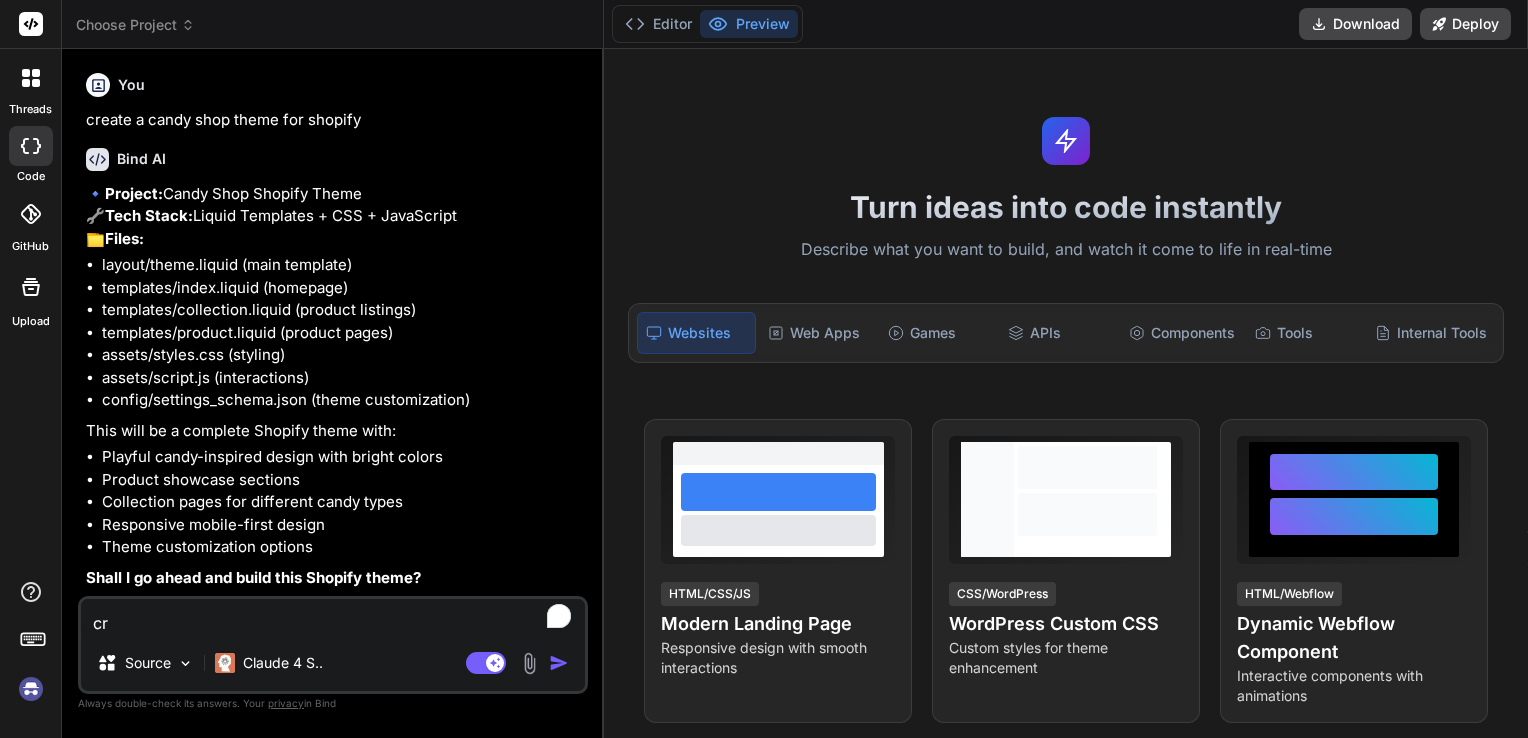 type on "cre" 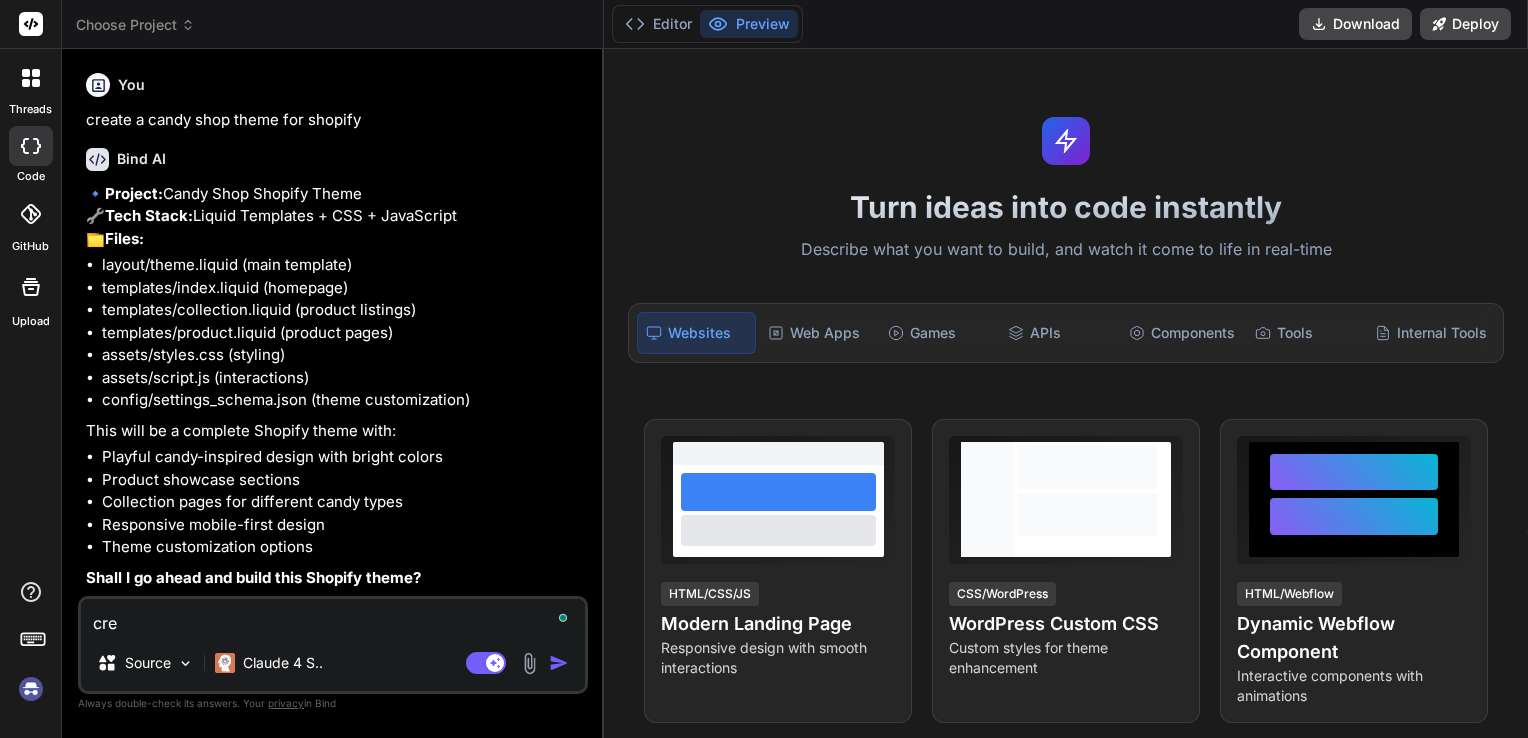 type on "crea" 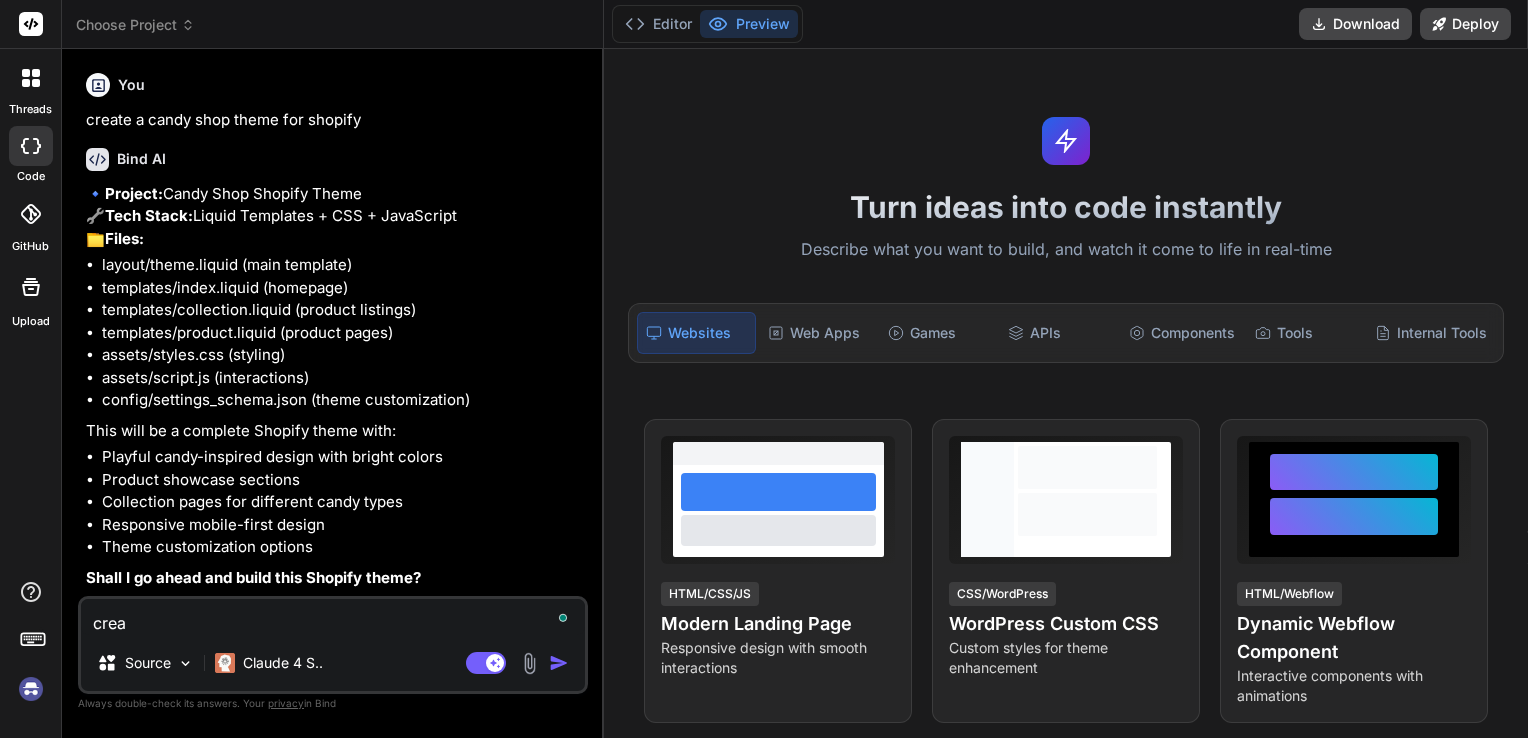 type on "creat" 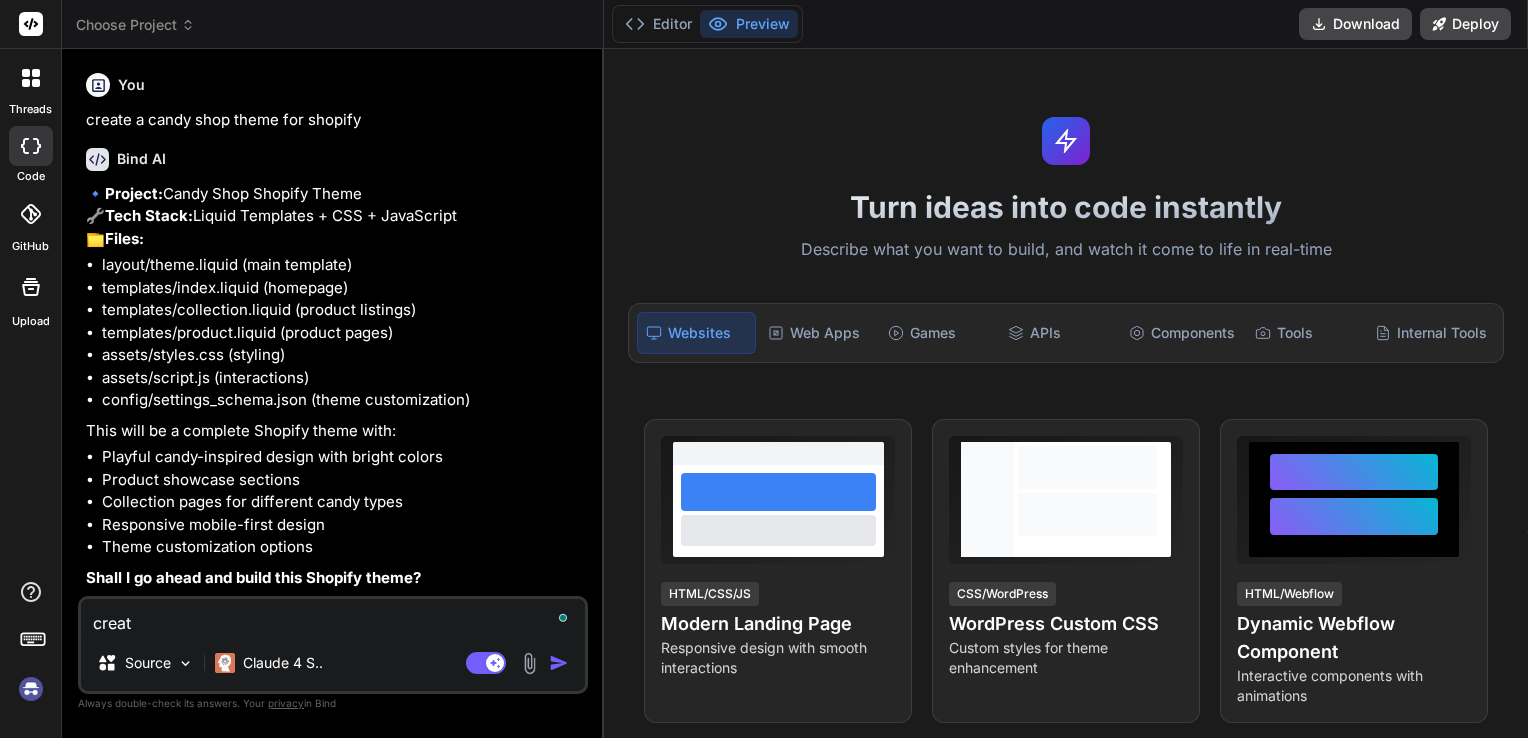 type on "x" 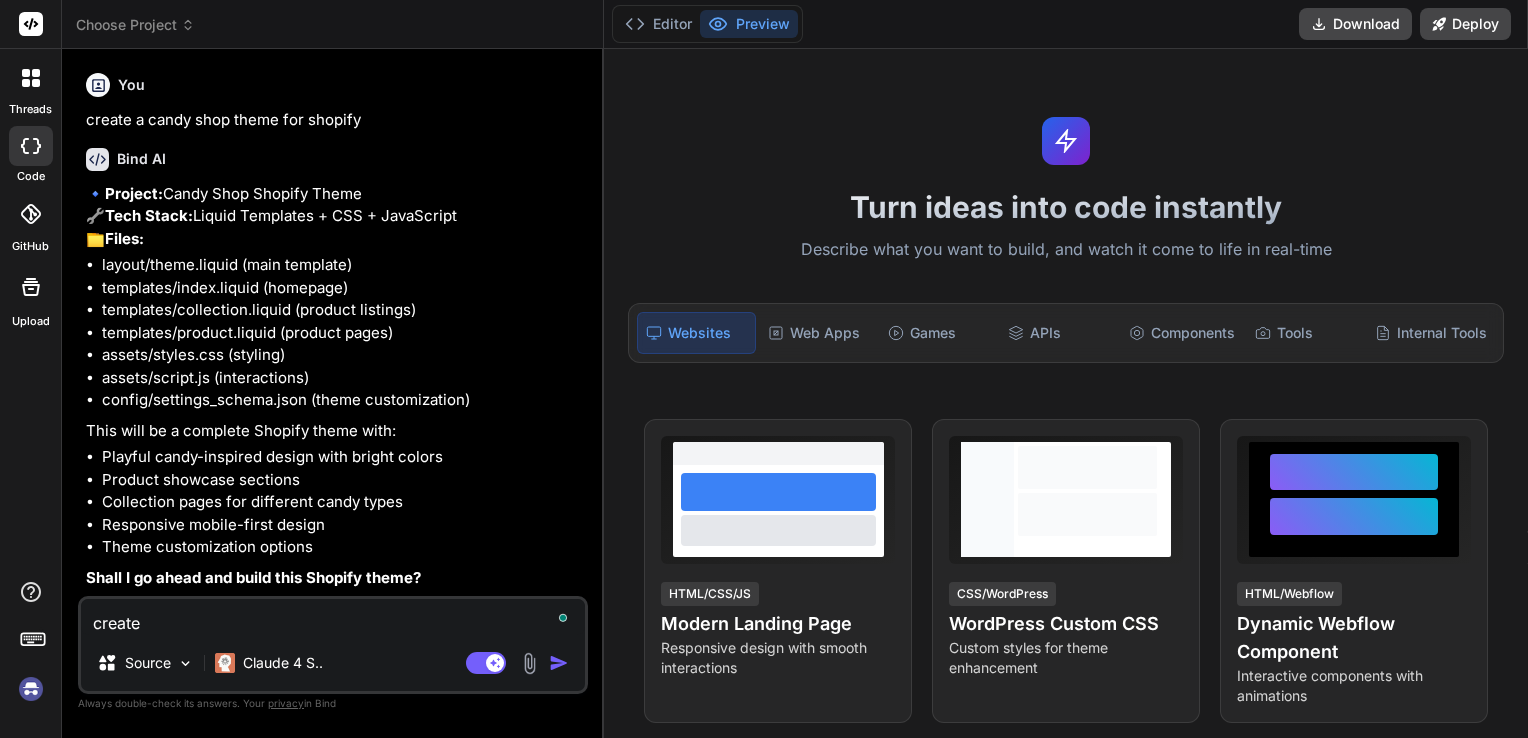 type on "create" 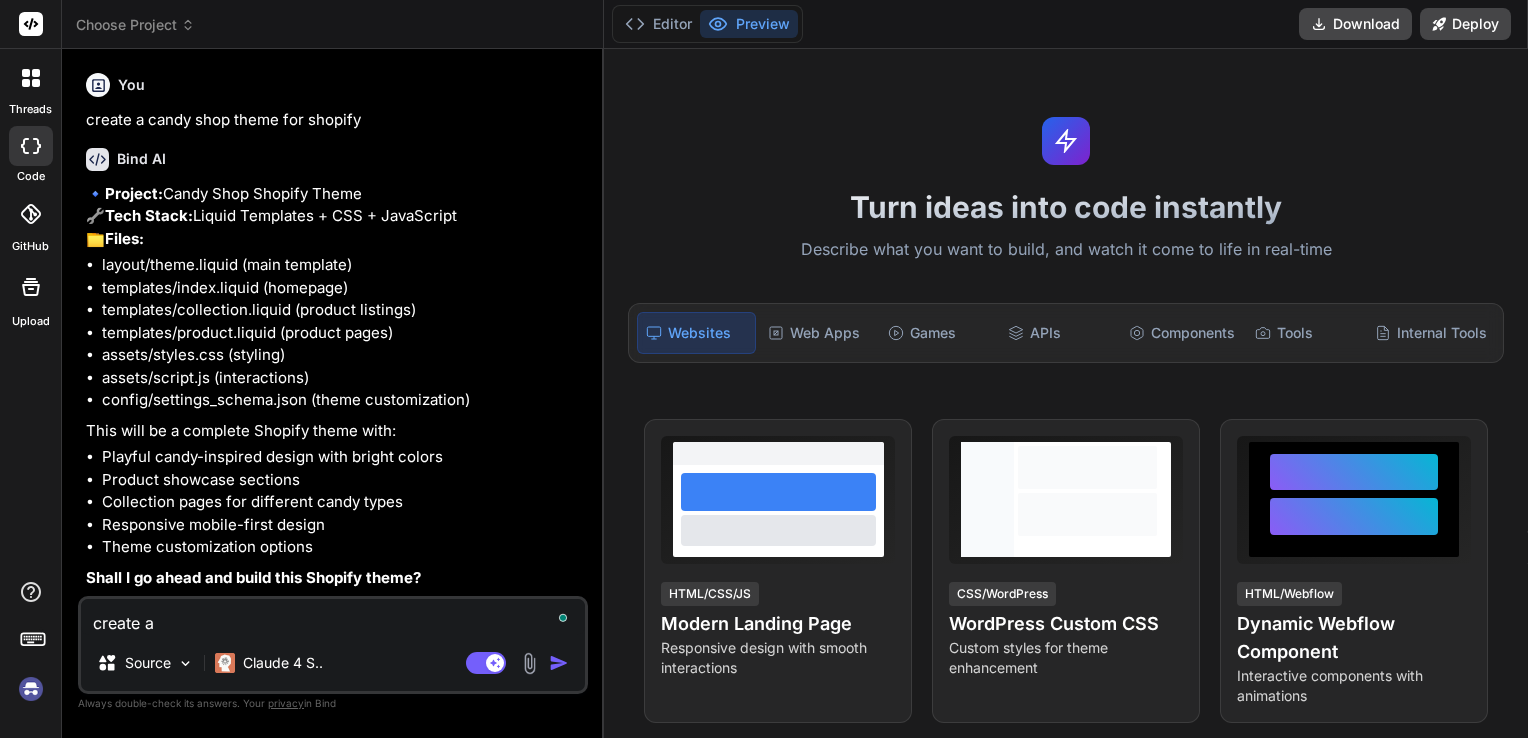 type on "create a" 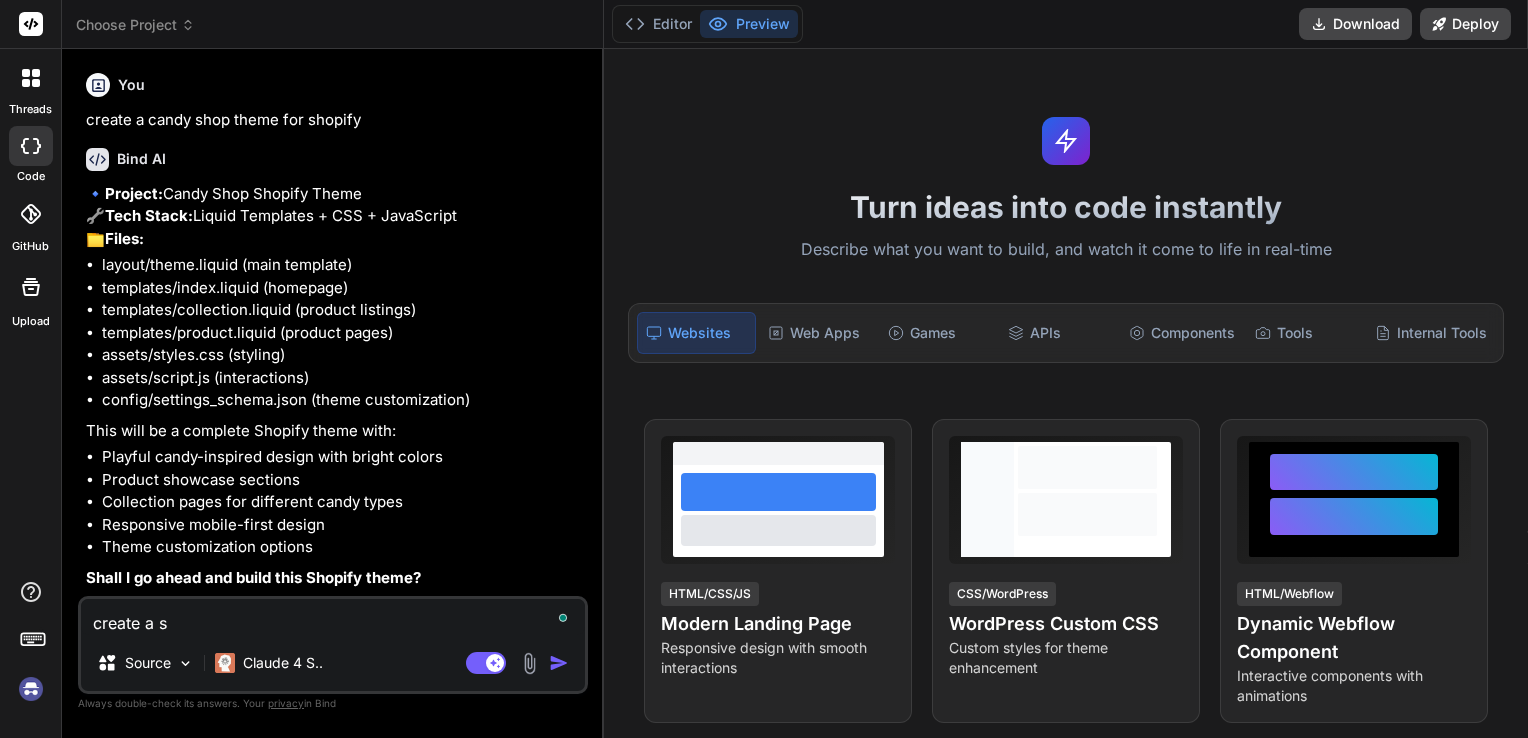 type on "x" 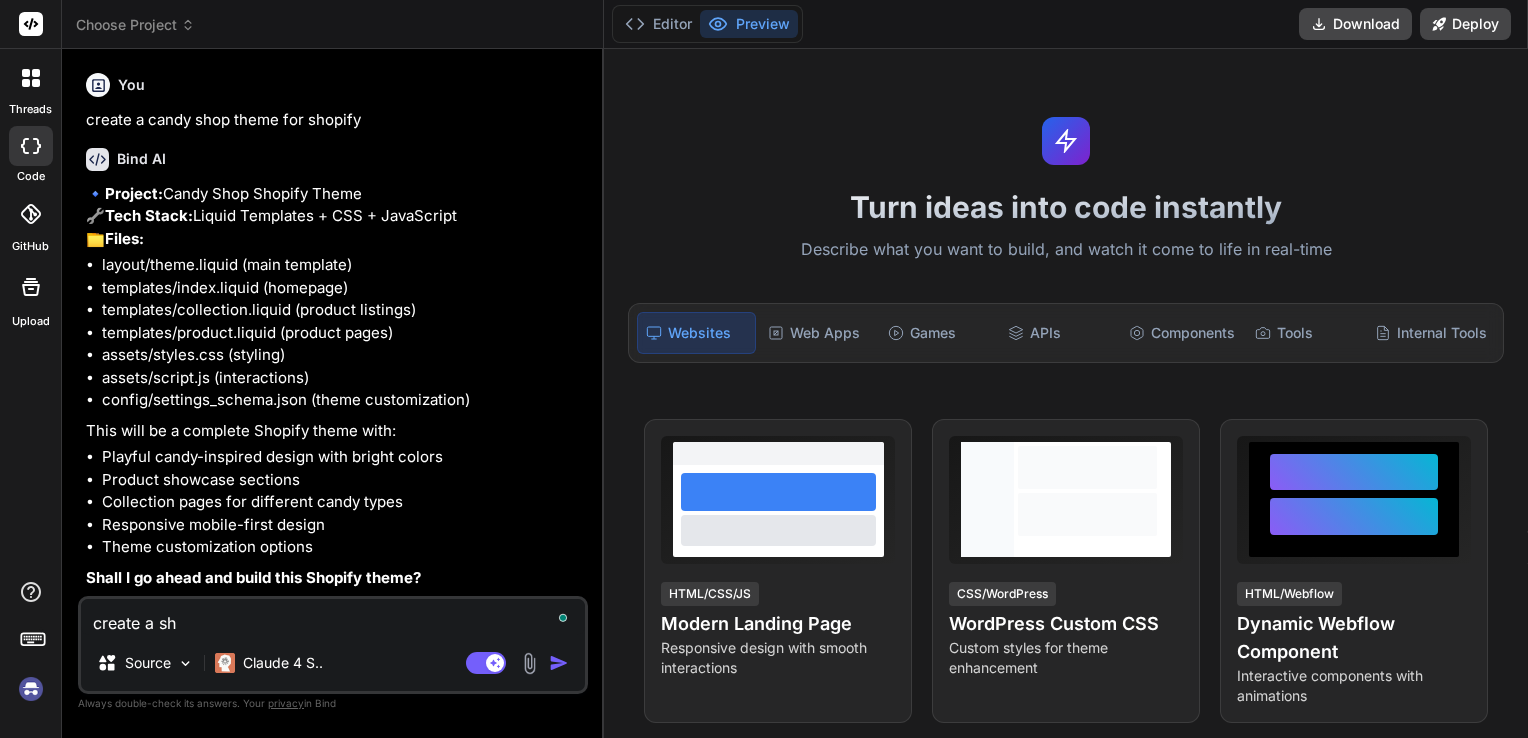 type on "create a sho" 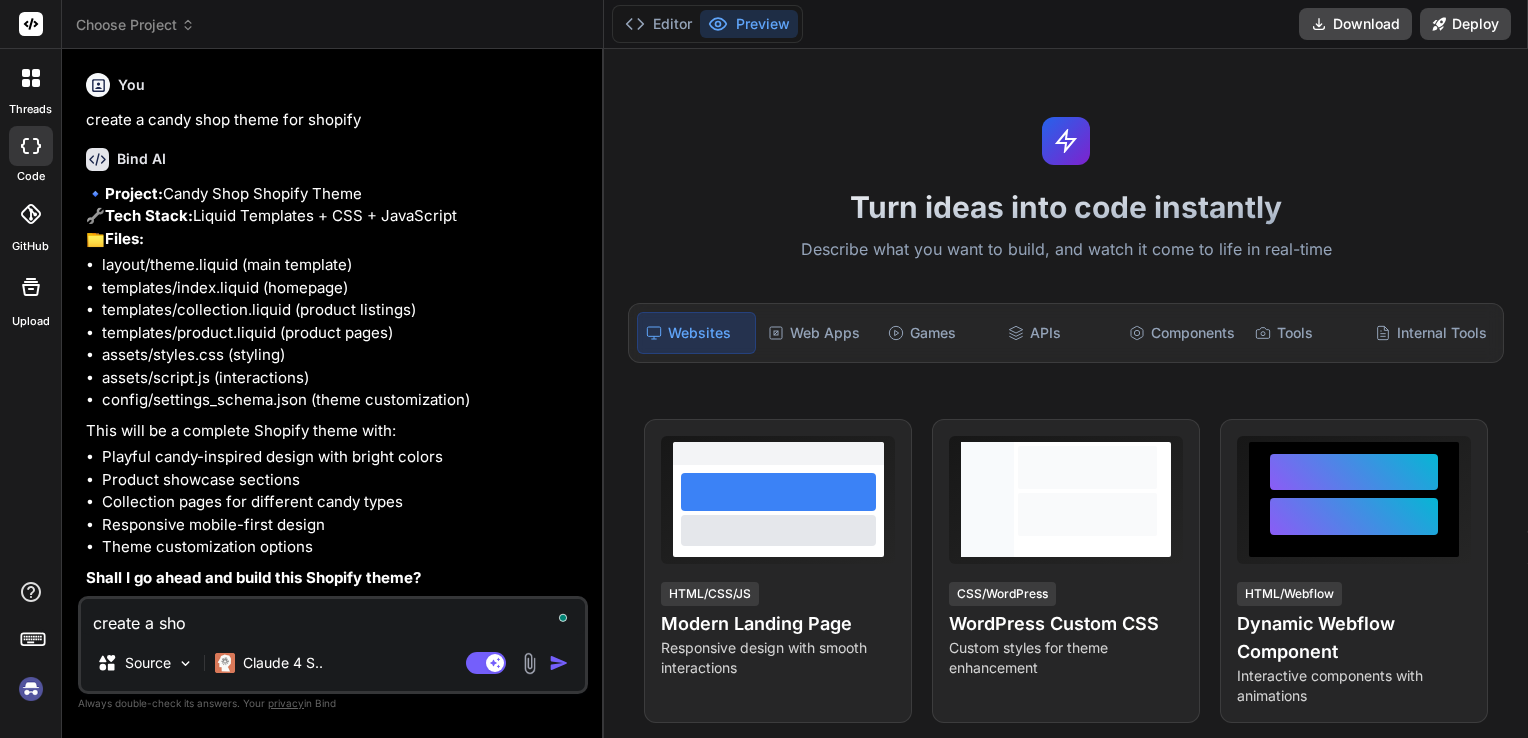 type on "create a shop" 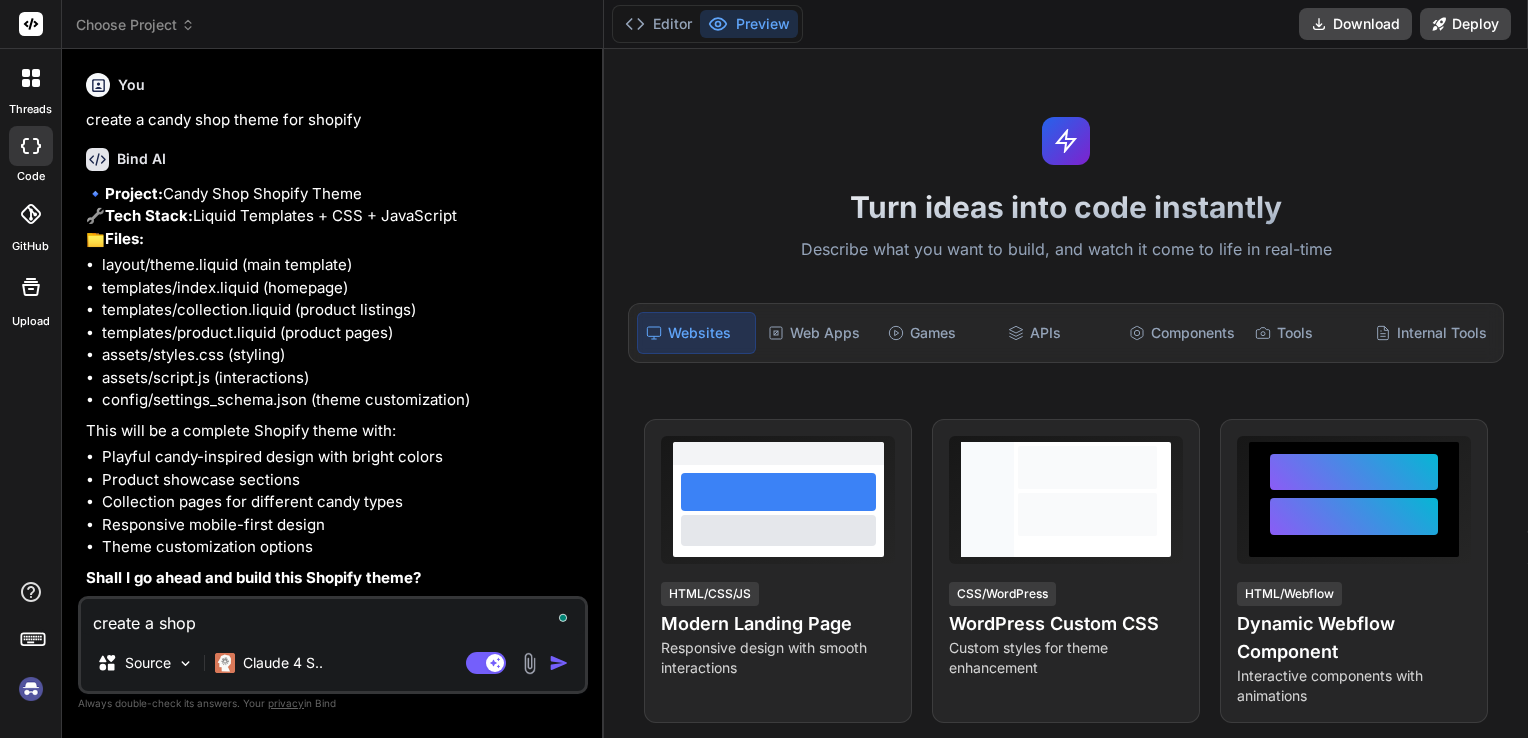 type on "create a shopi" 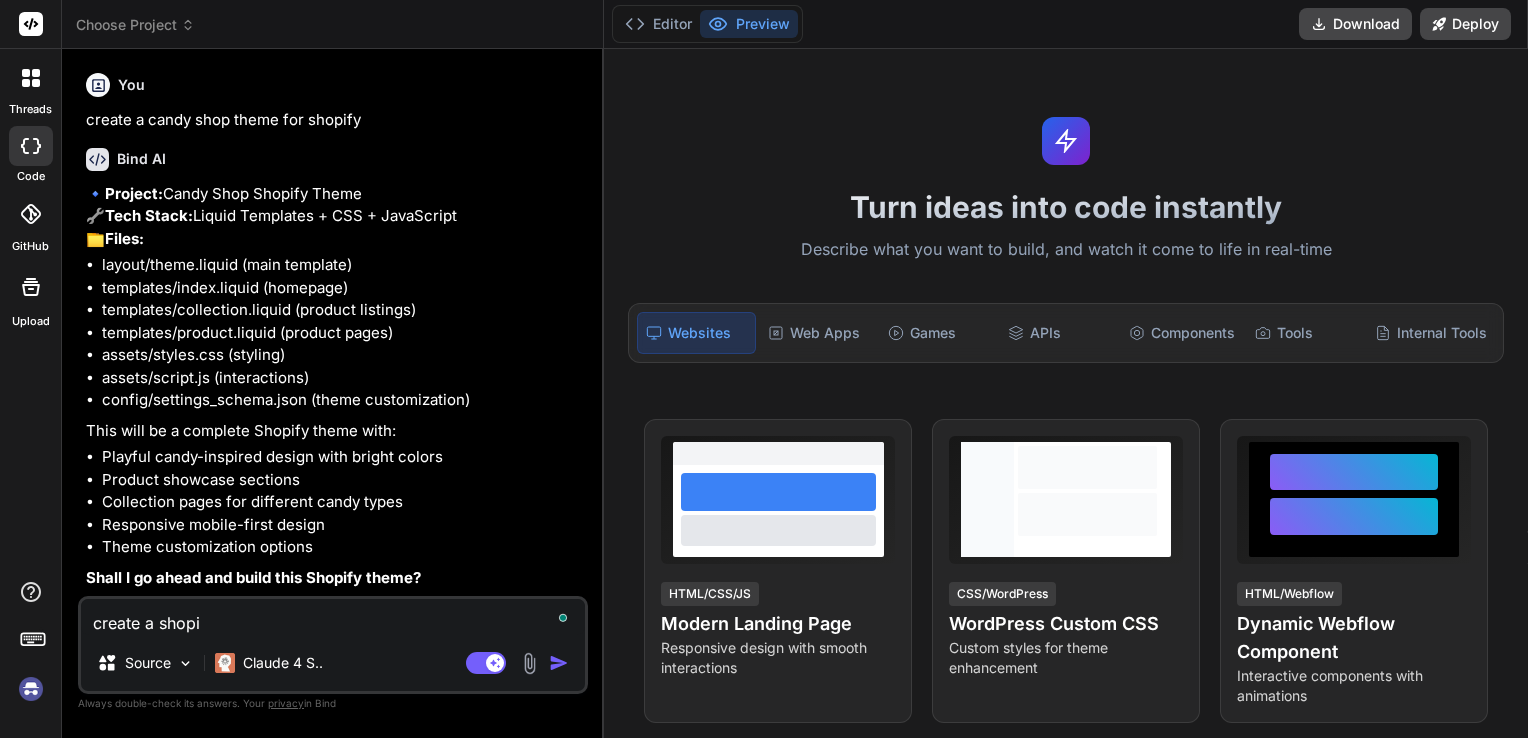 type on "create a shopif" 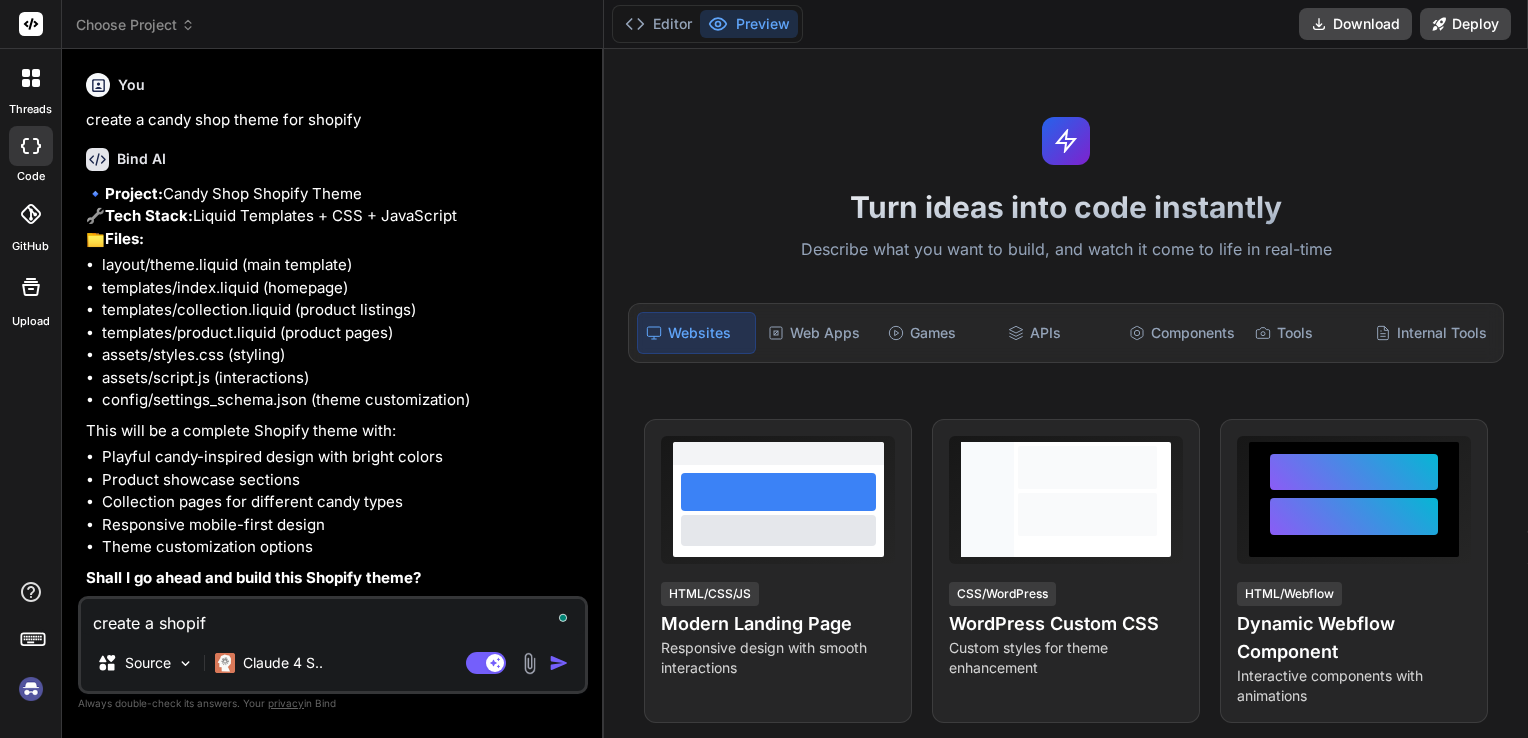 type on "create a shopify" 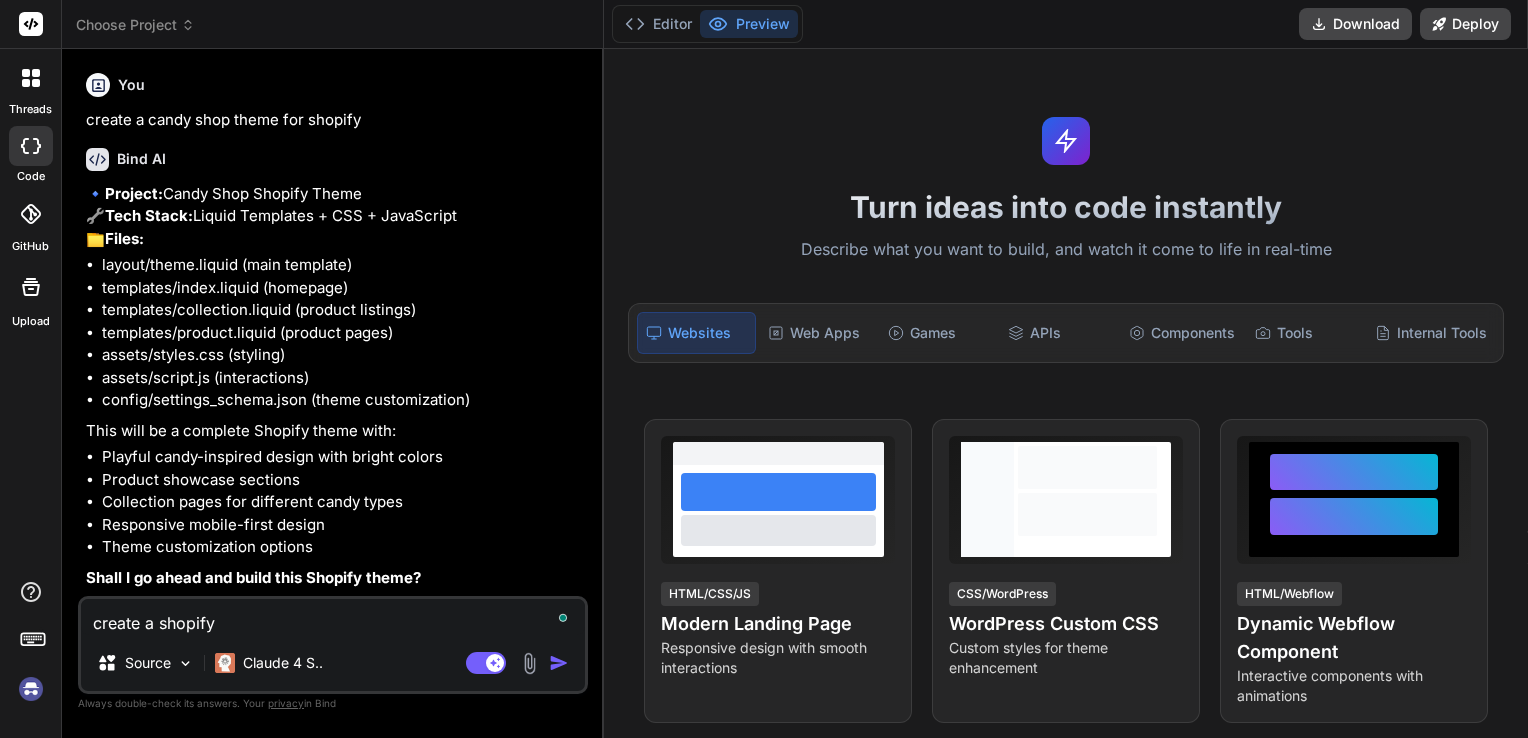 type on "create a shopify" 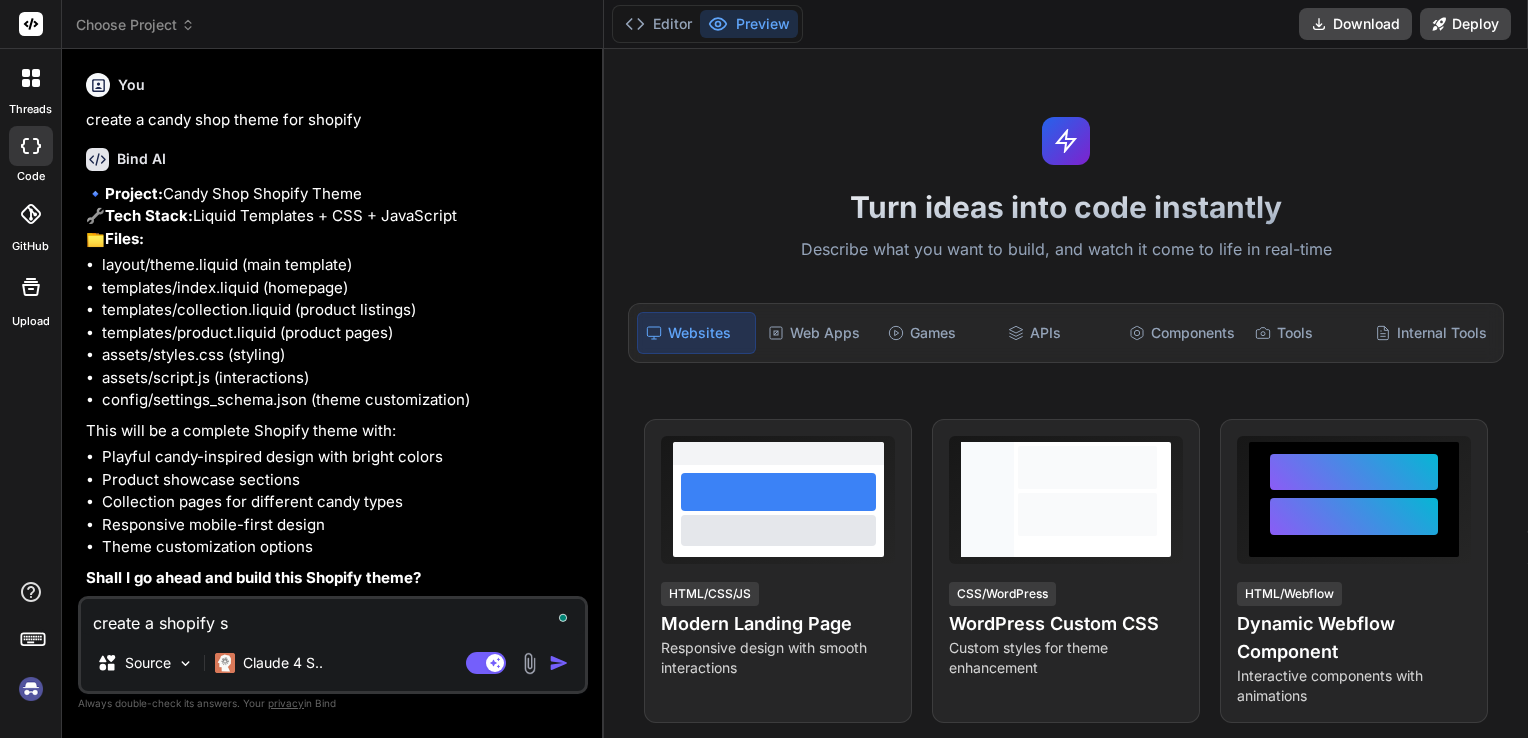 type on "create a shopify st" 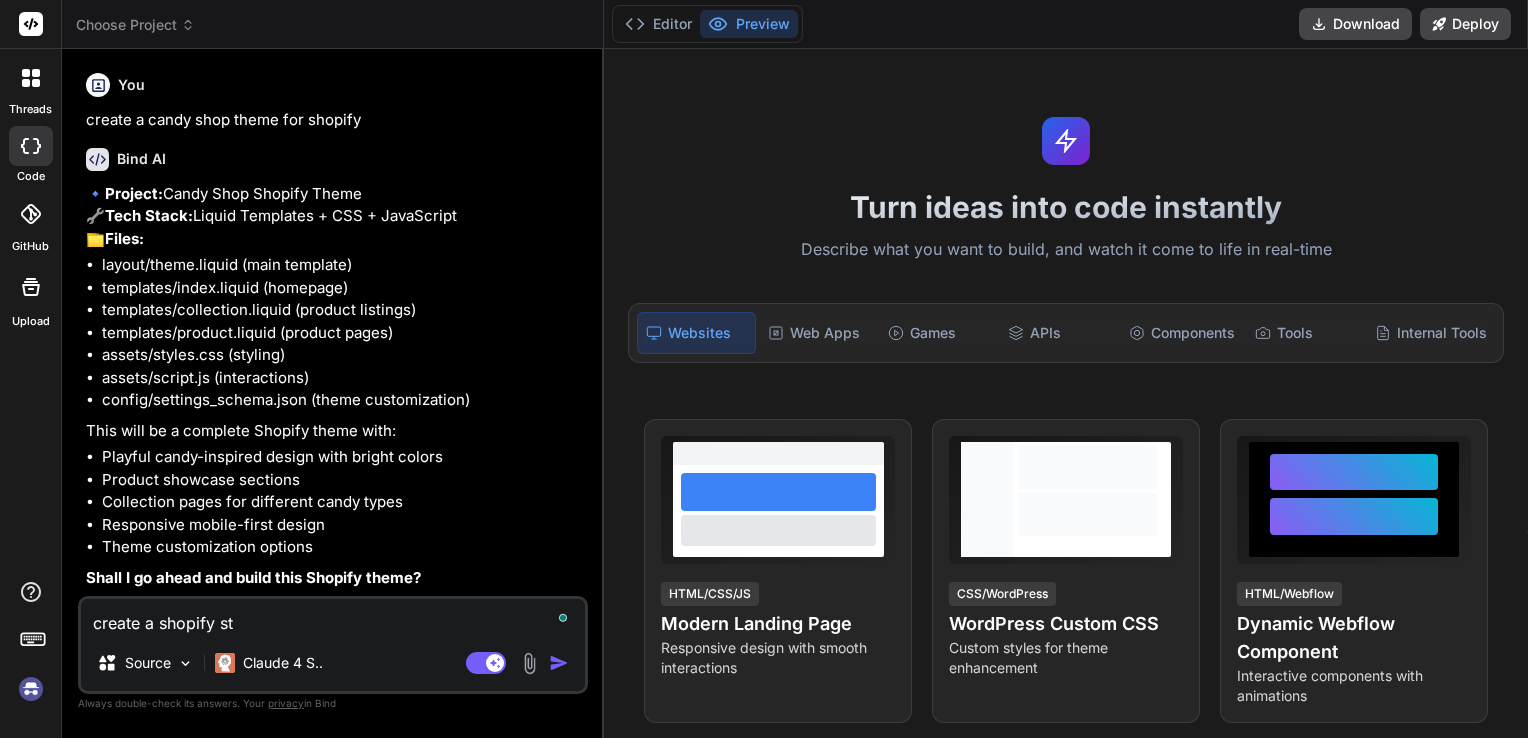 type on "create a shopify sto" 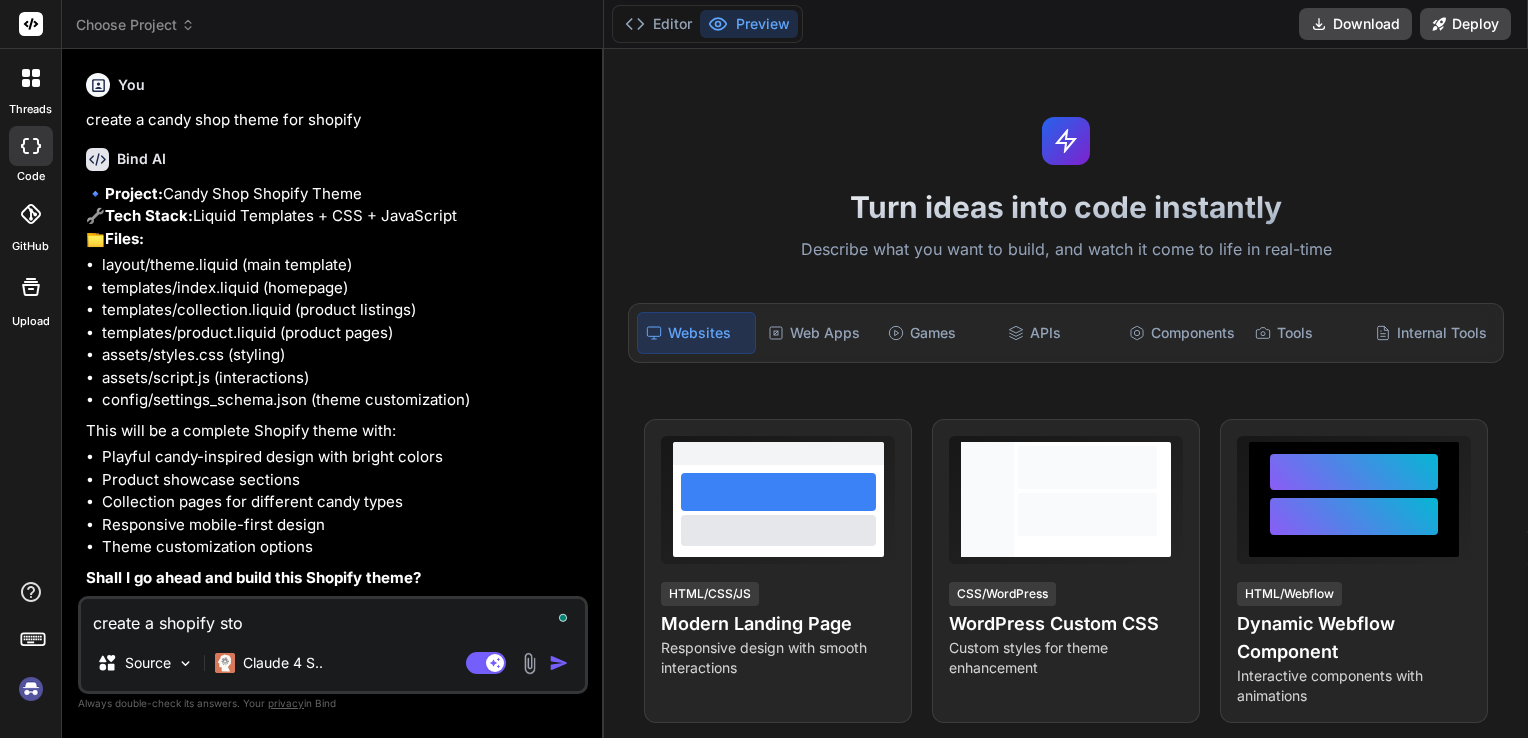 type on "create a shopify stor" 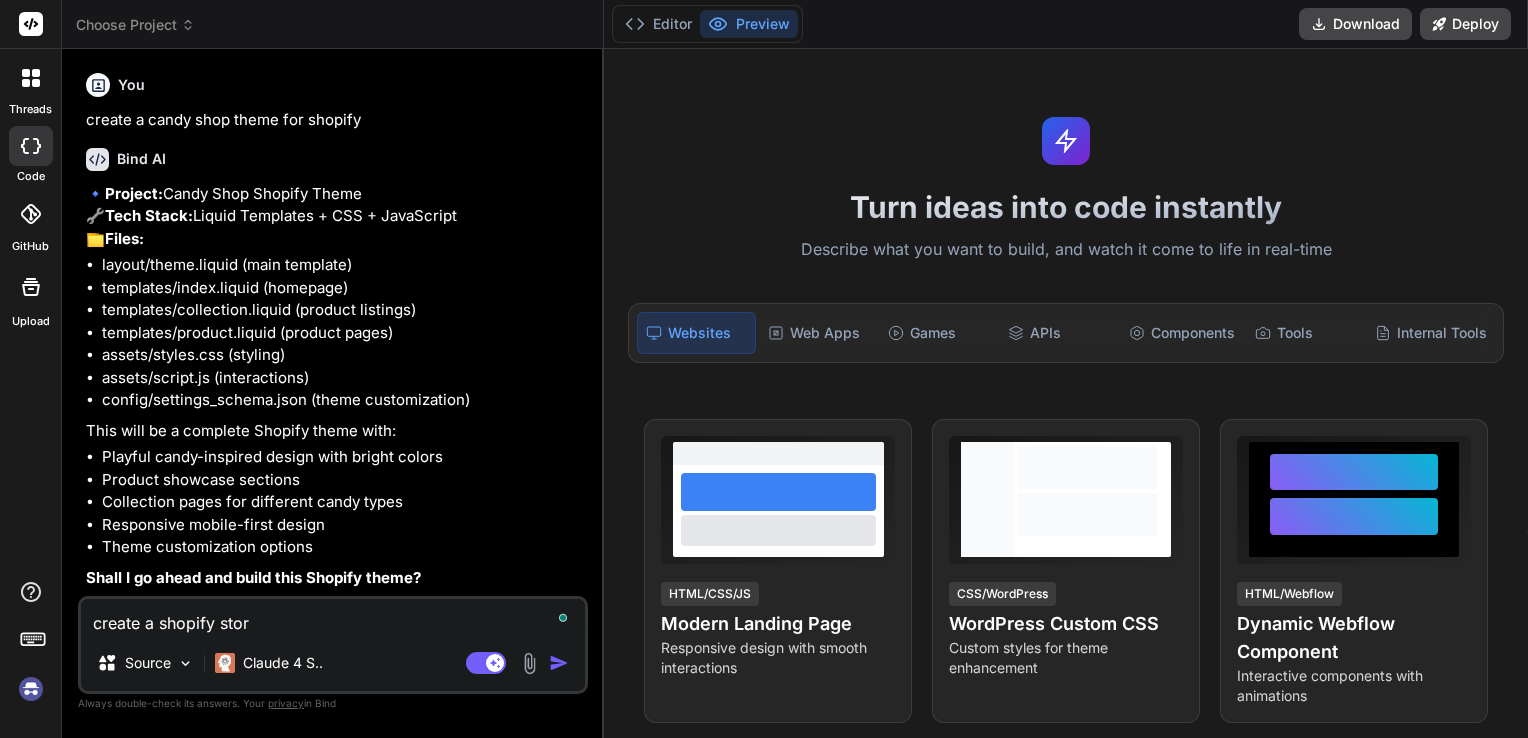 type on "create a shopify store" 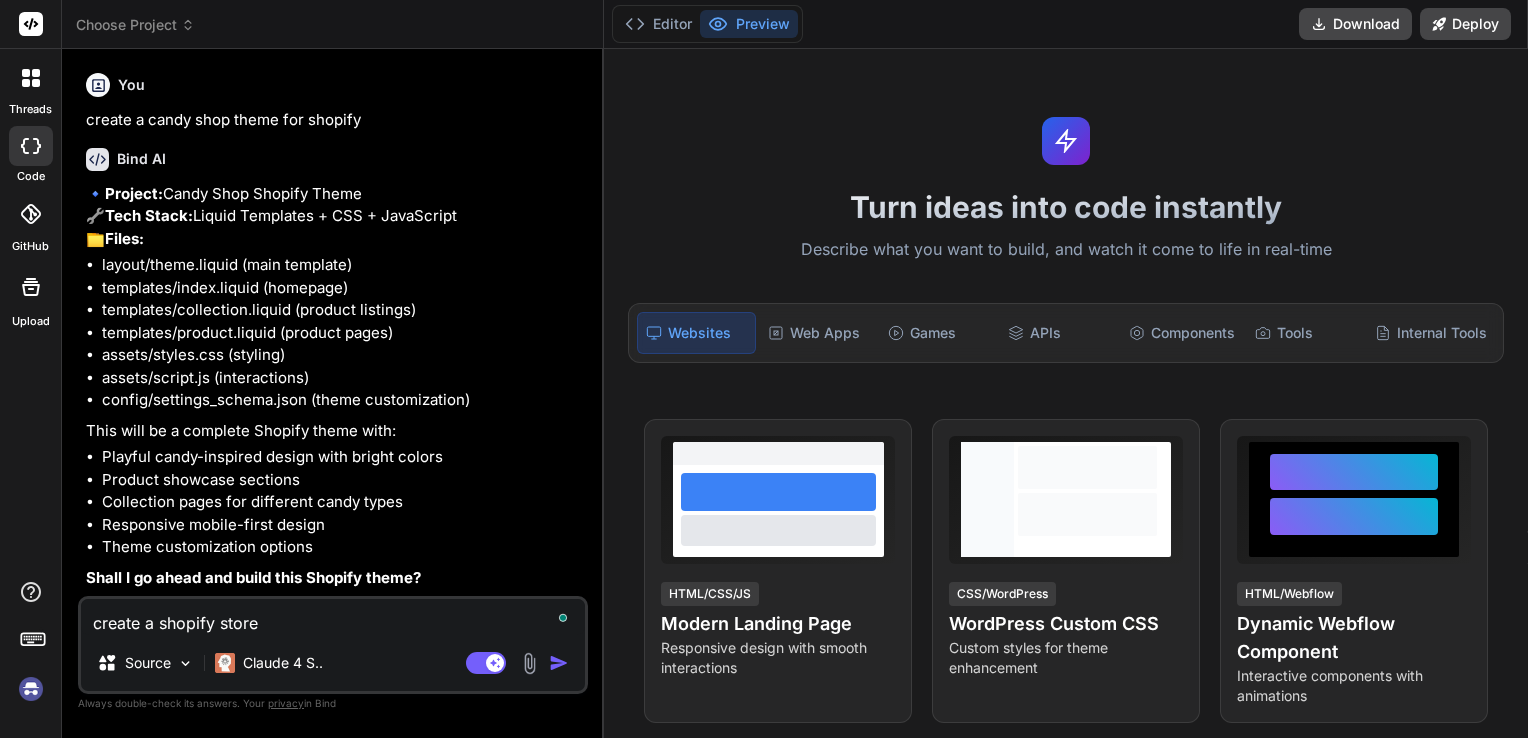 type on "create a shopify store" 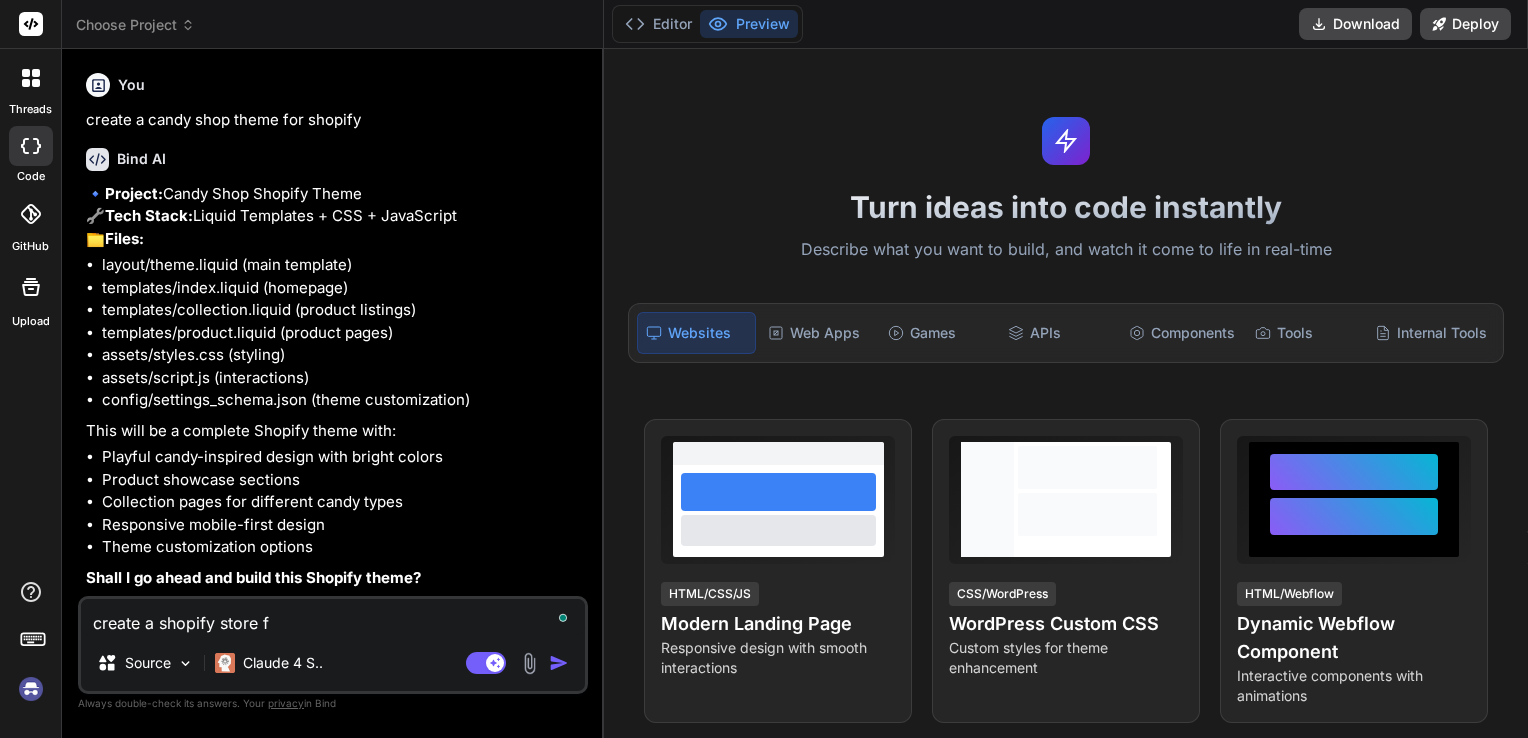type on "x" 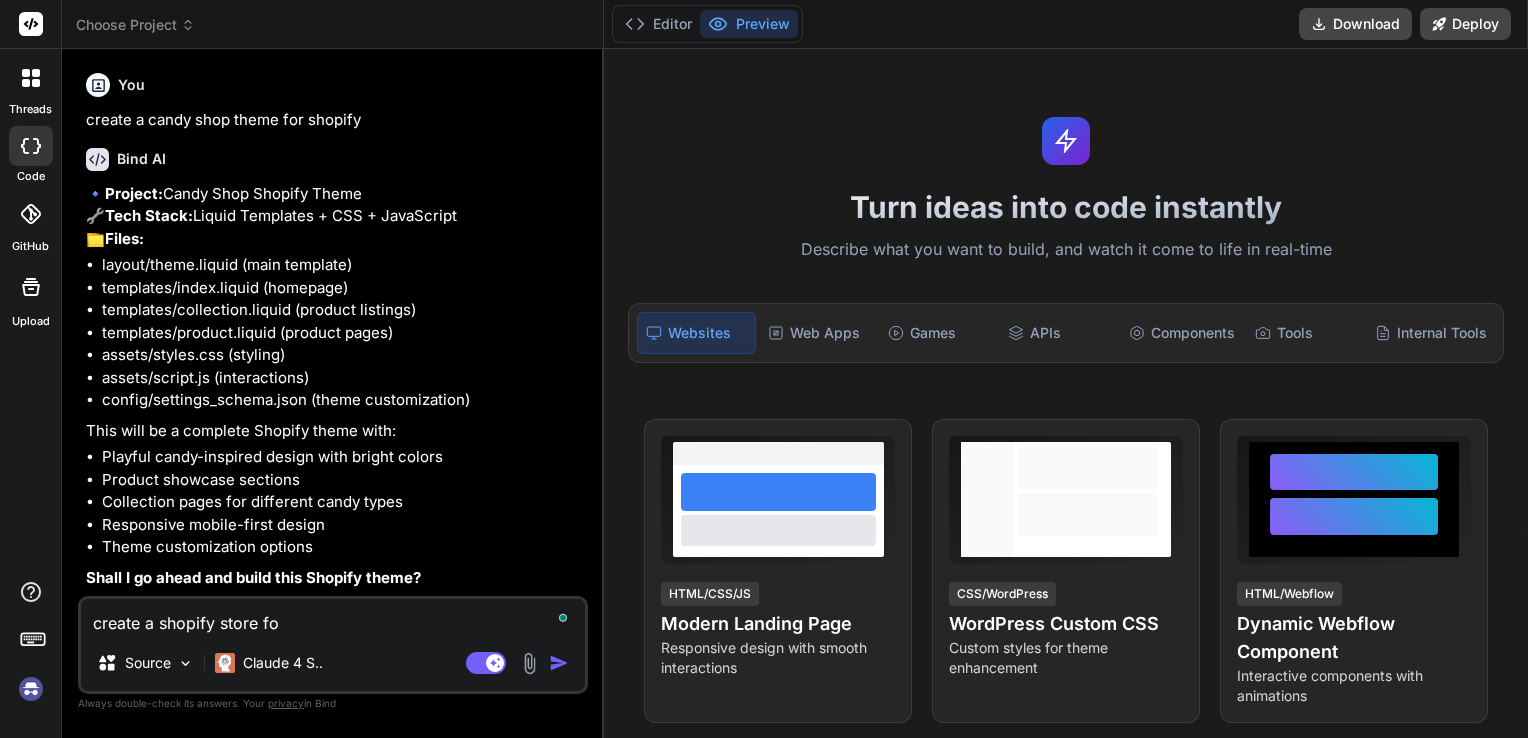 type on "create a shopify store for" 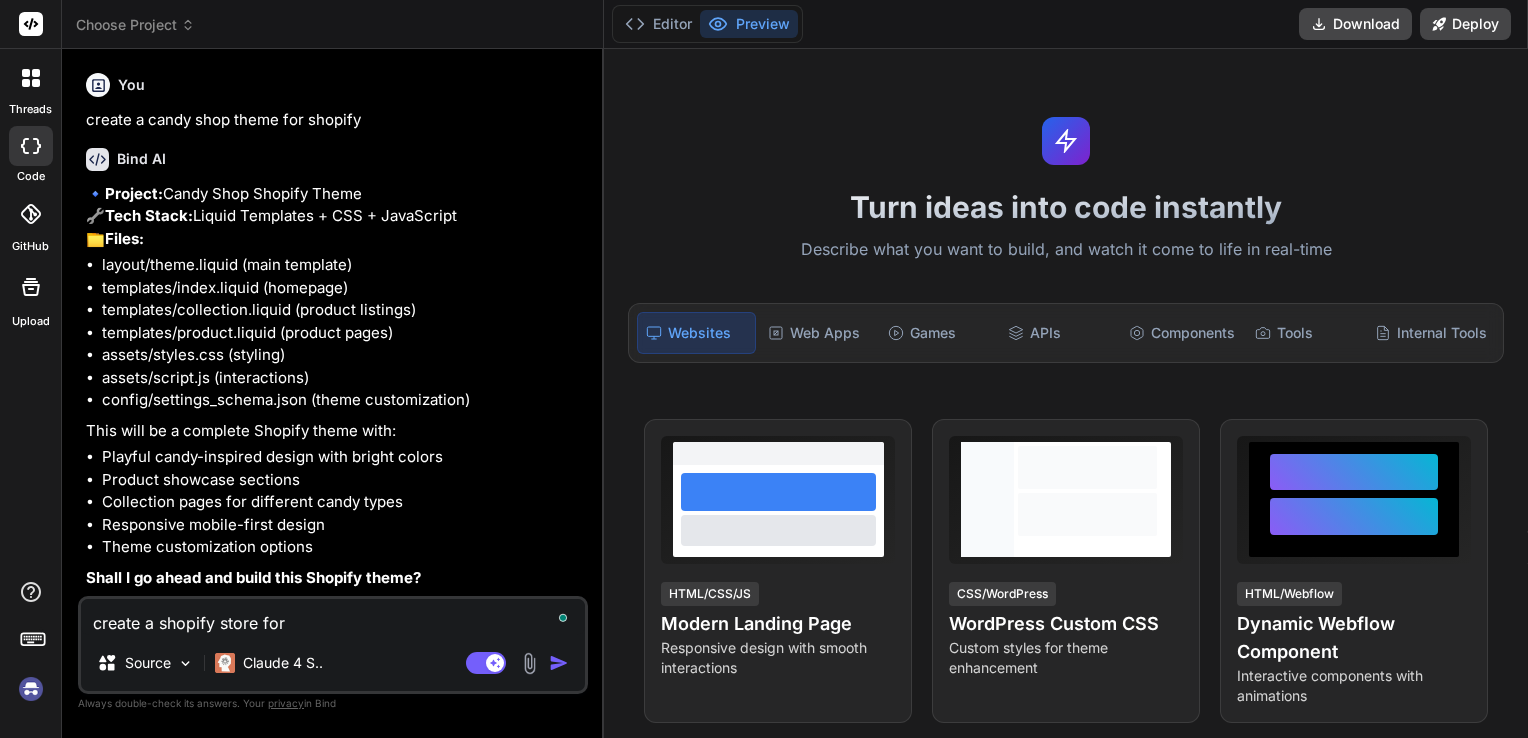 type on "create a shopify store for" 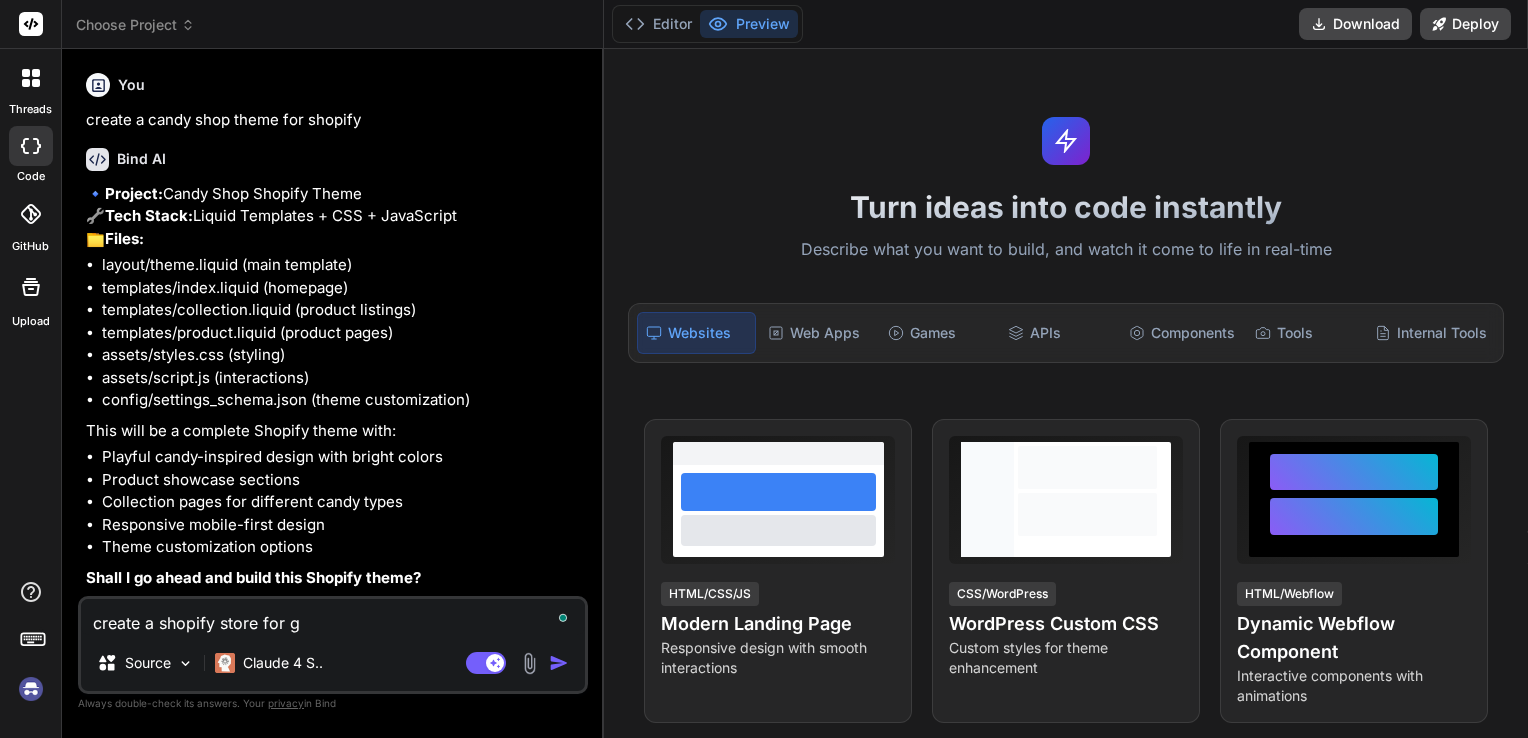type on "create a shopify store for ge" 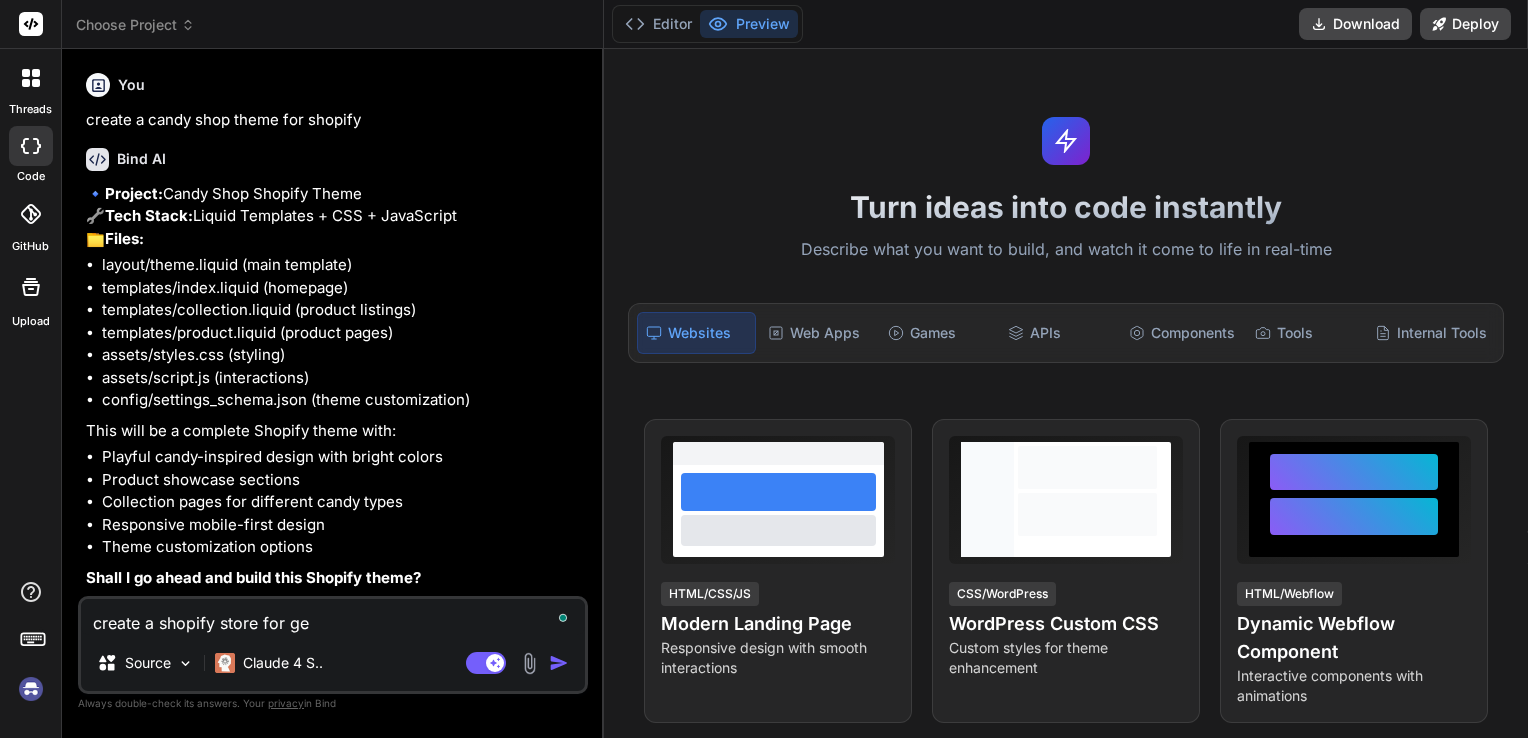 type on "create a shopify store for gen" 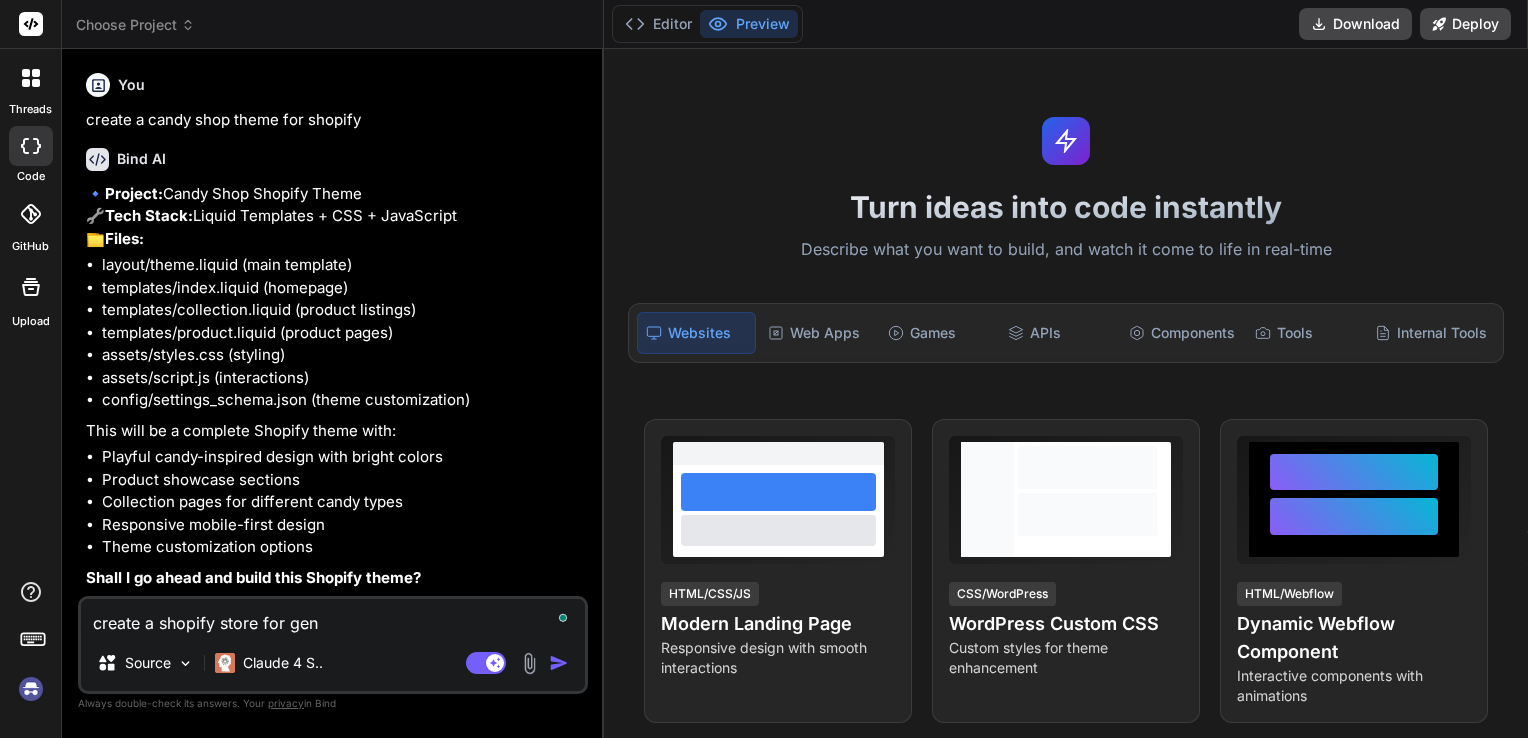type on "x" 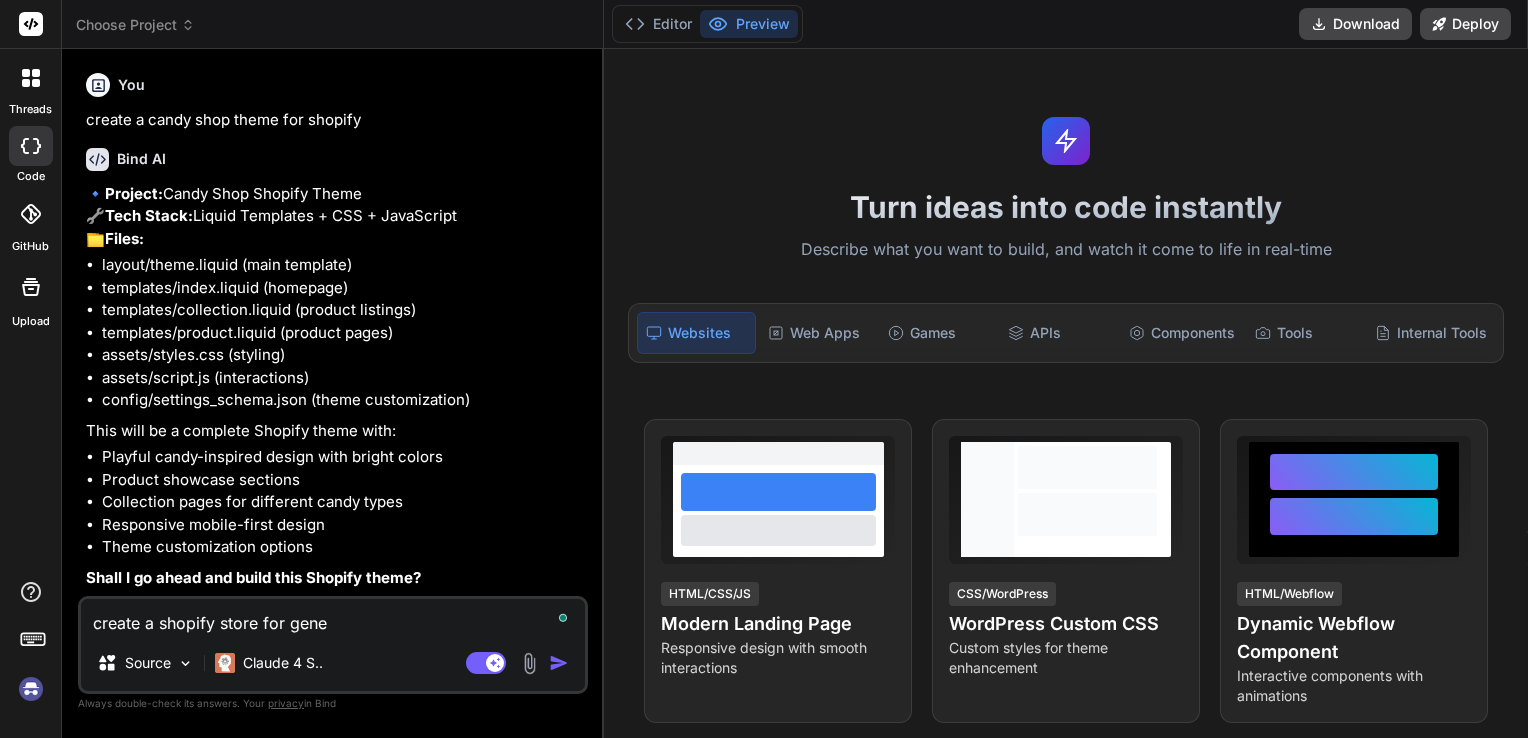 type on "create a shopify store for gener" 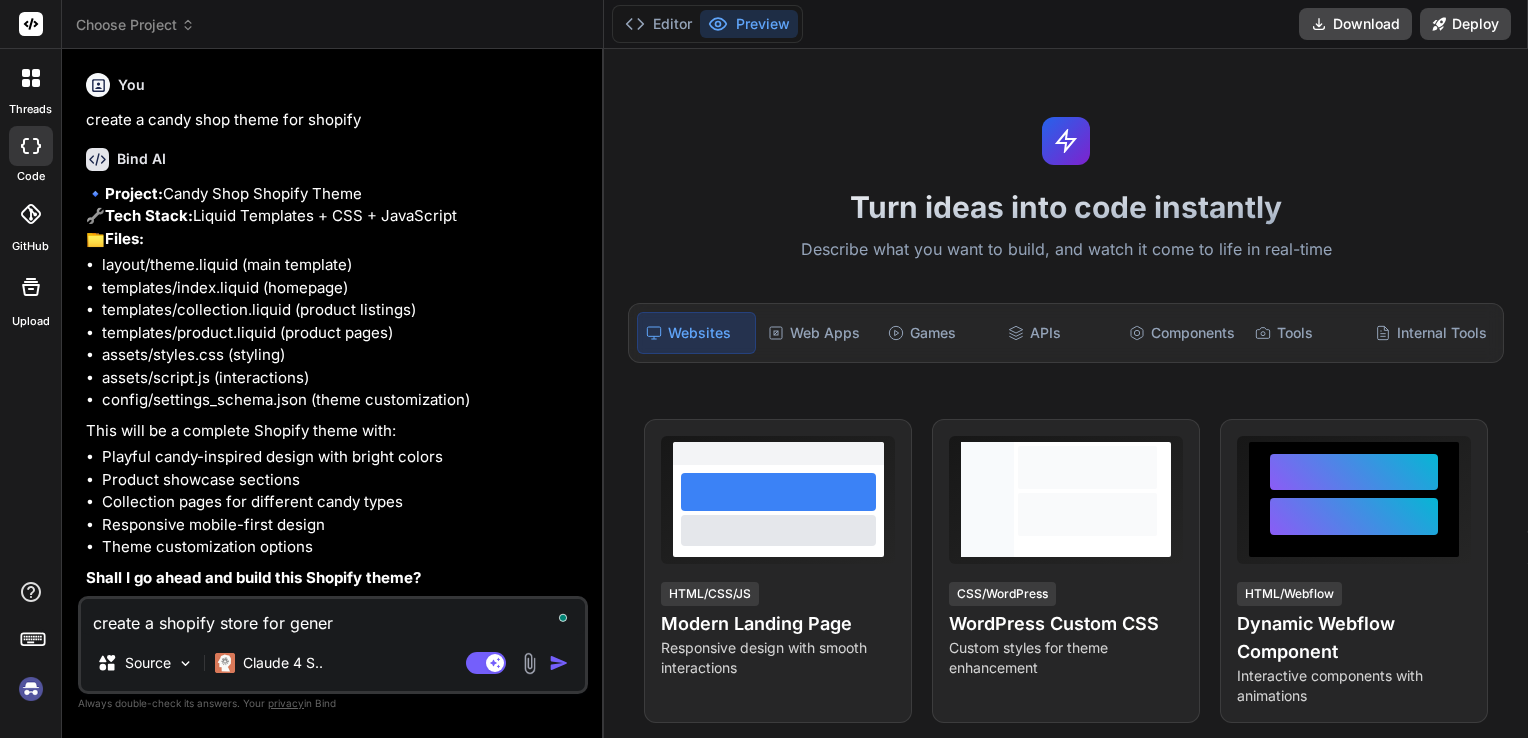 type on "create a shopify store for genera" 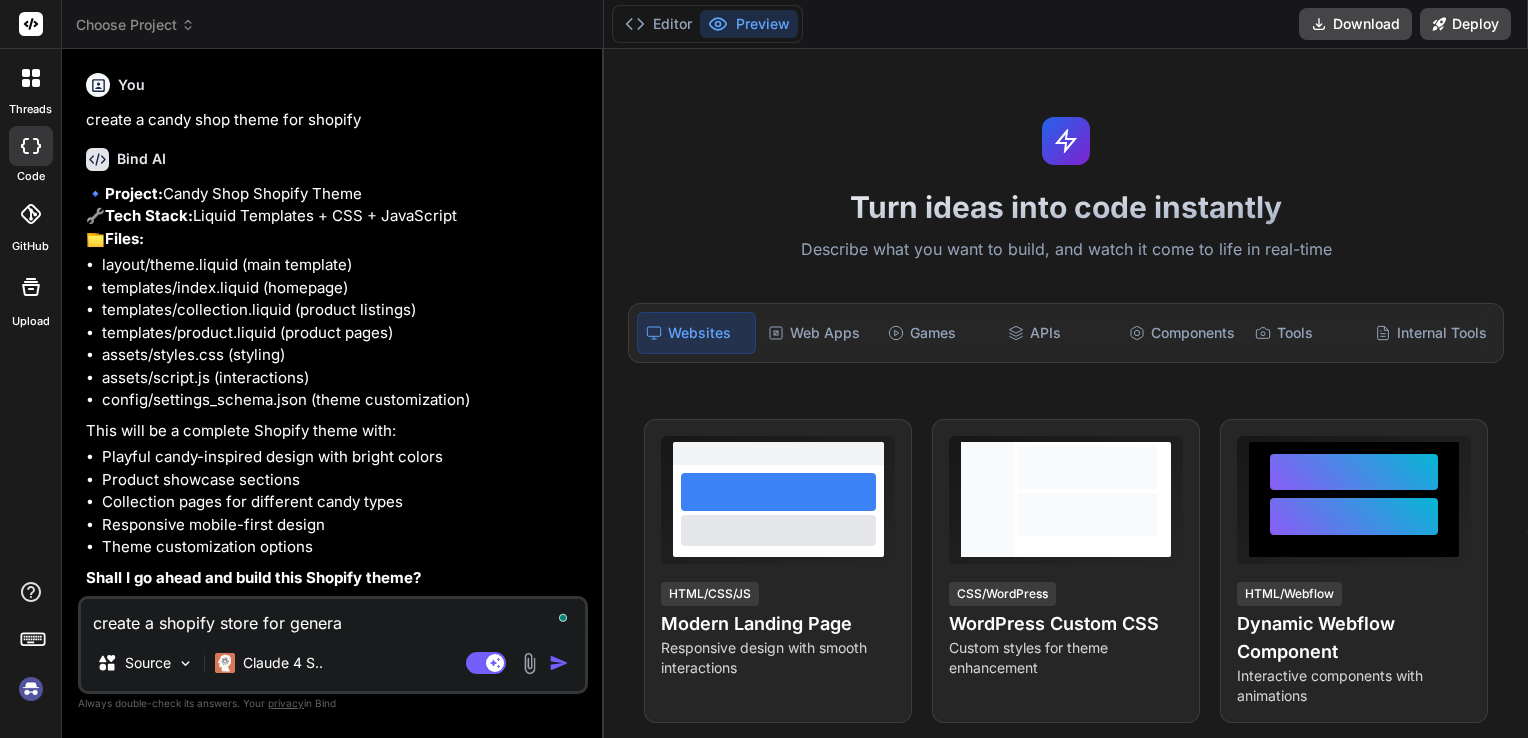 type on "create a shopify store for general" 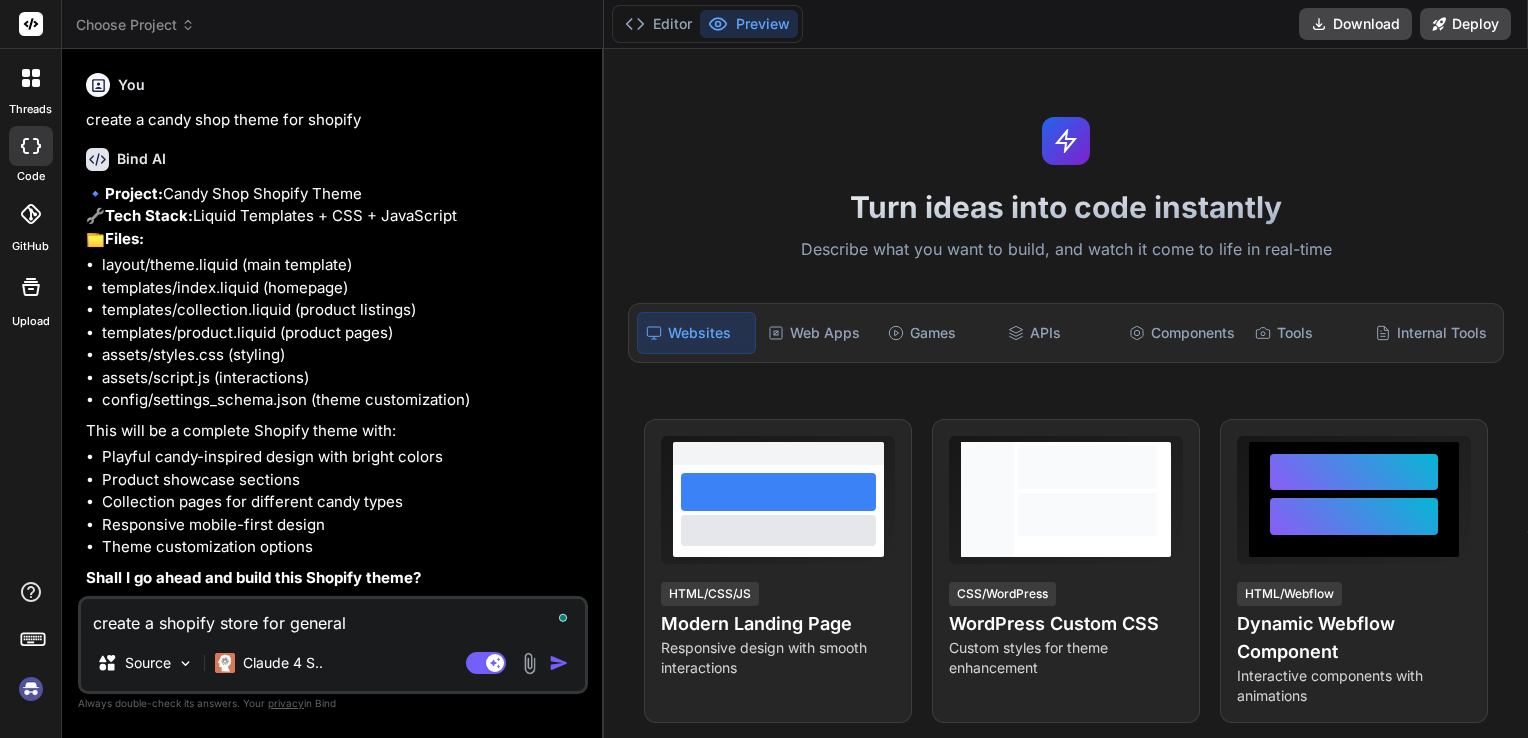 type on "create a shopify store for general" 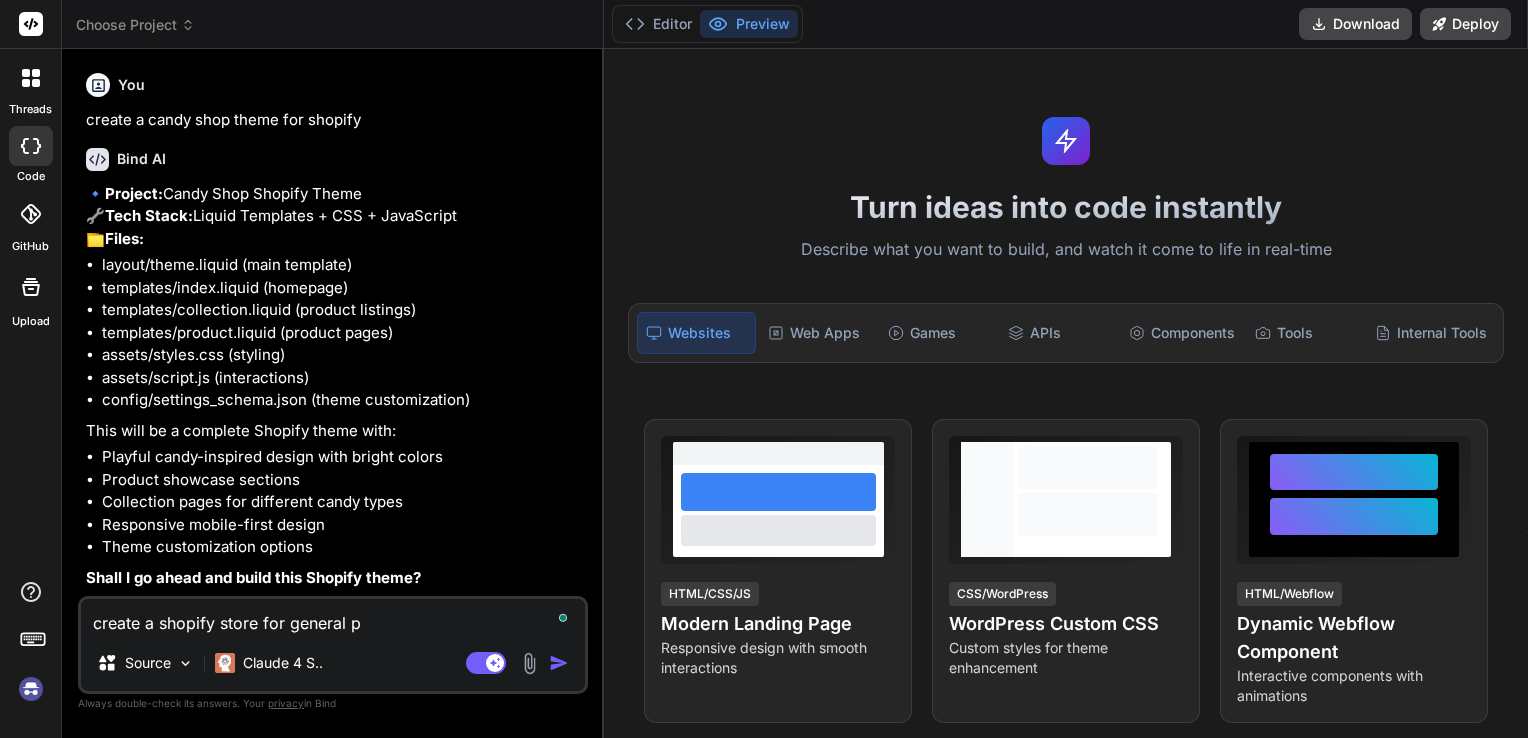 type on "create a shopify store for general pr" 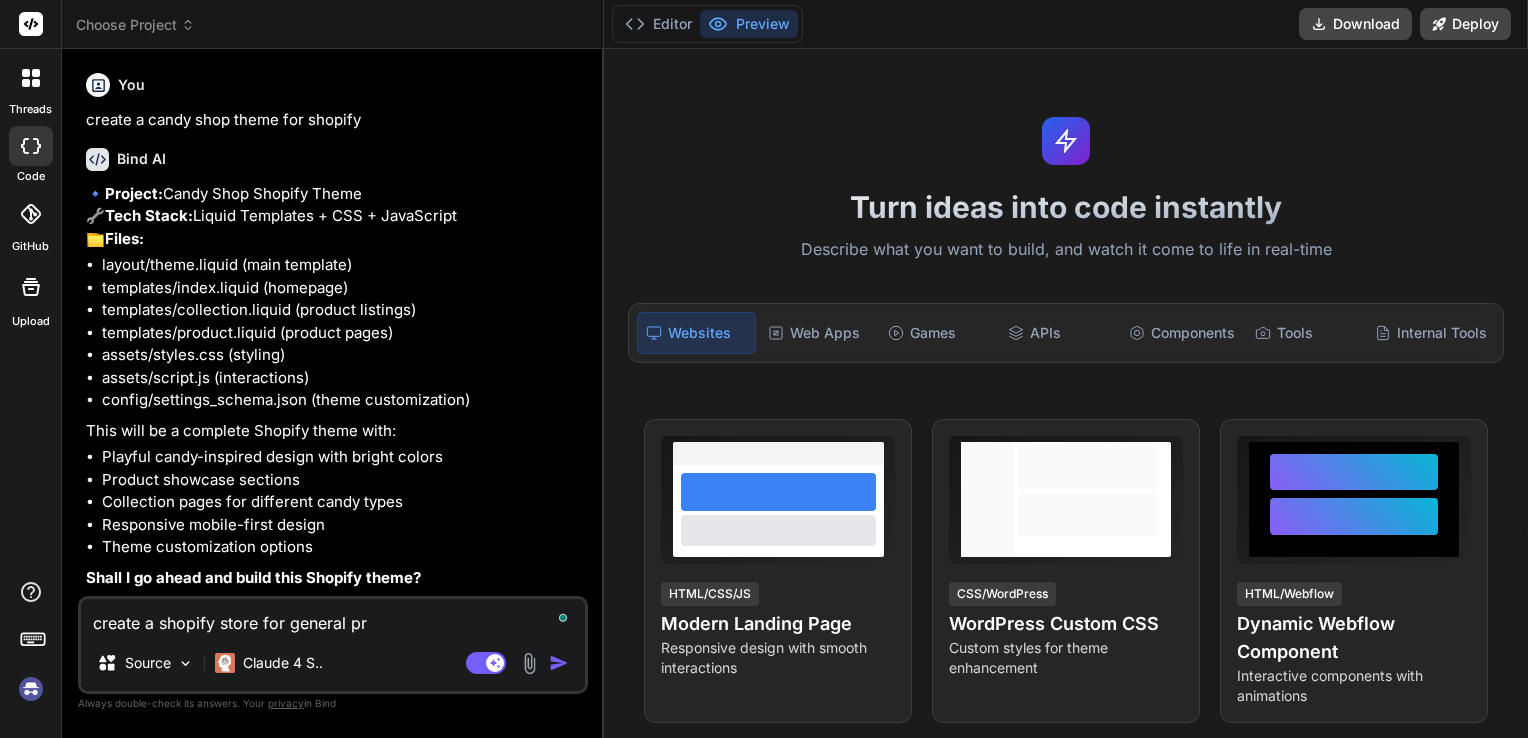 type on "x" 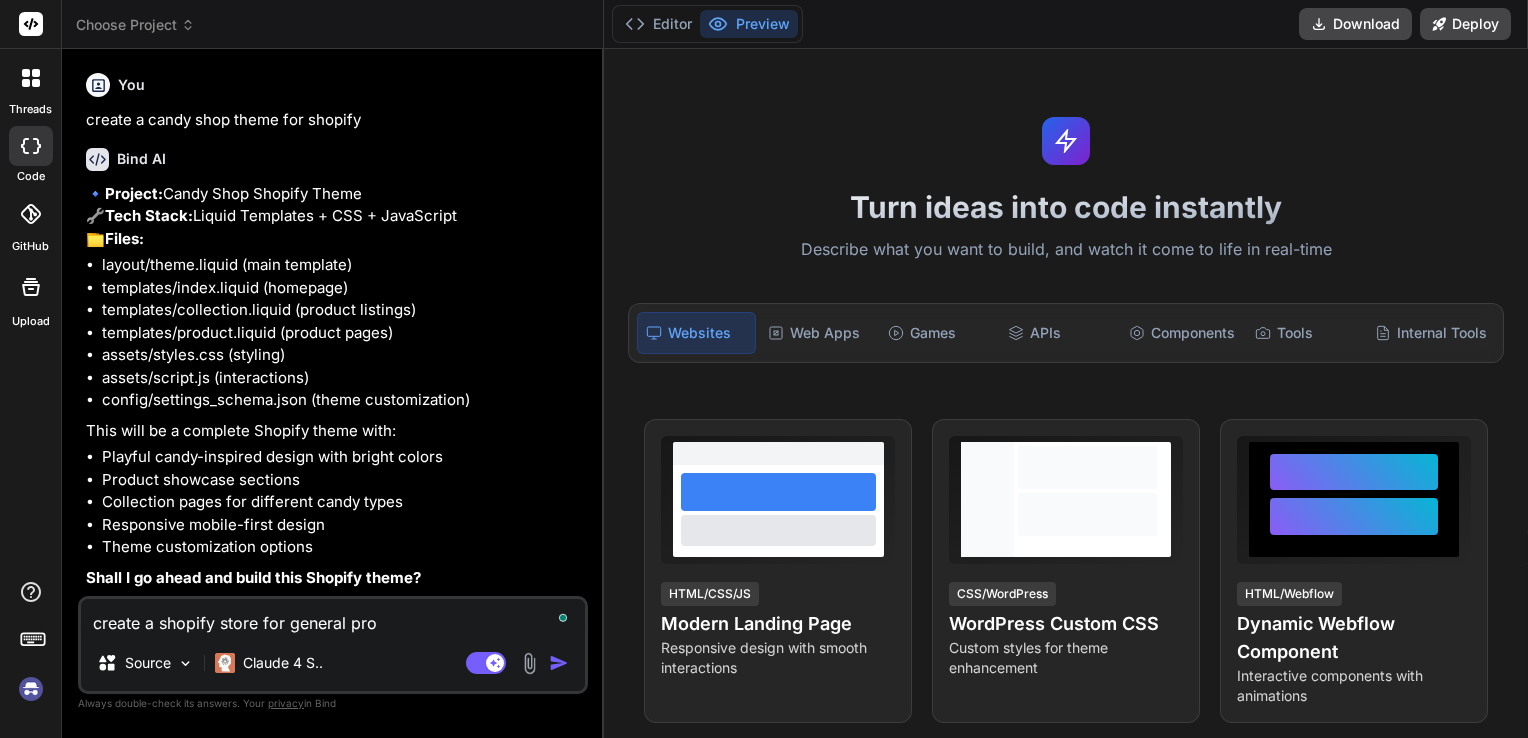 type on "create a shopify store for general prod" 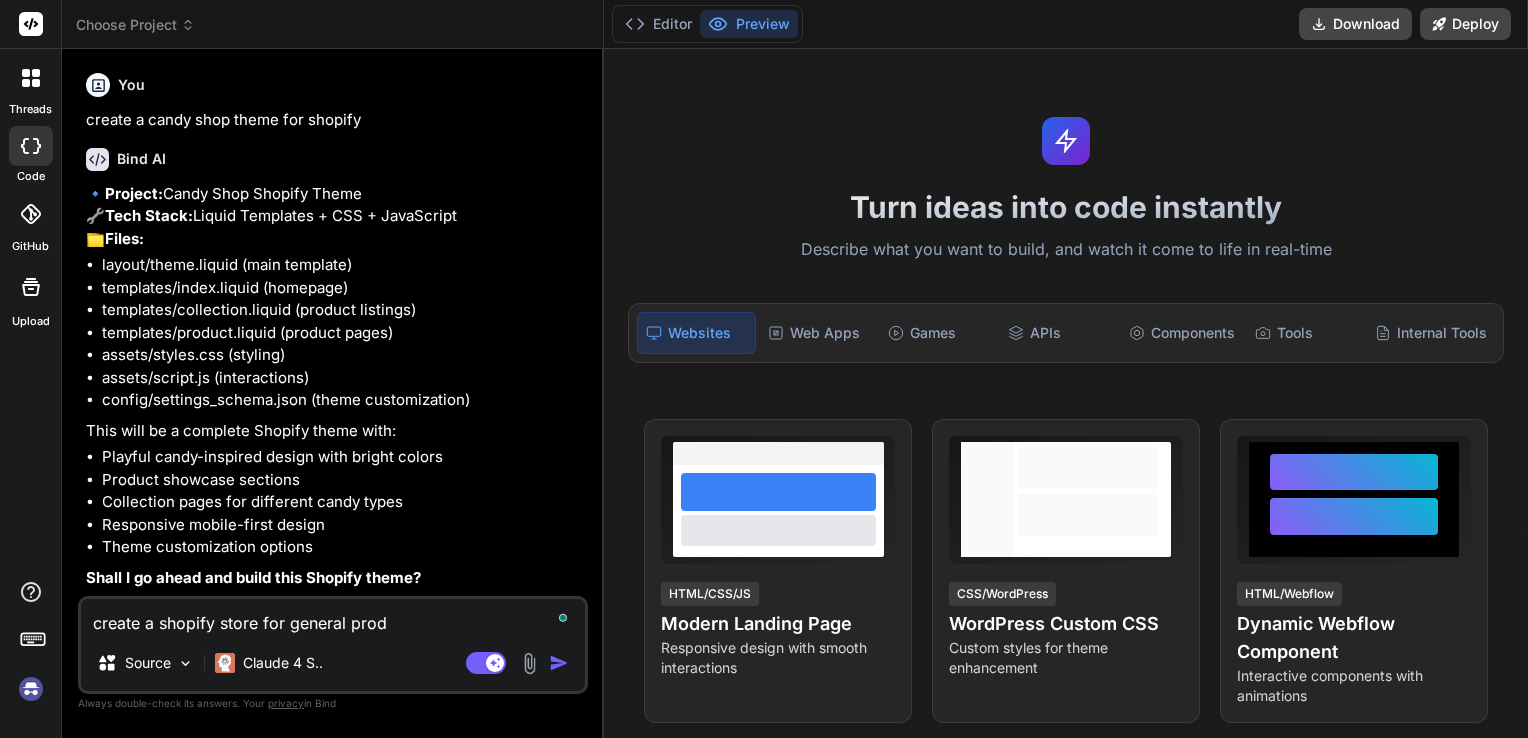 type on "create a shopify store for general produ" 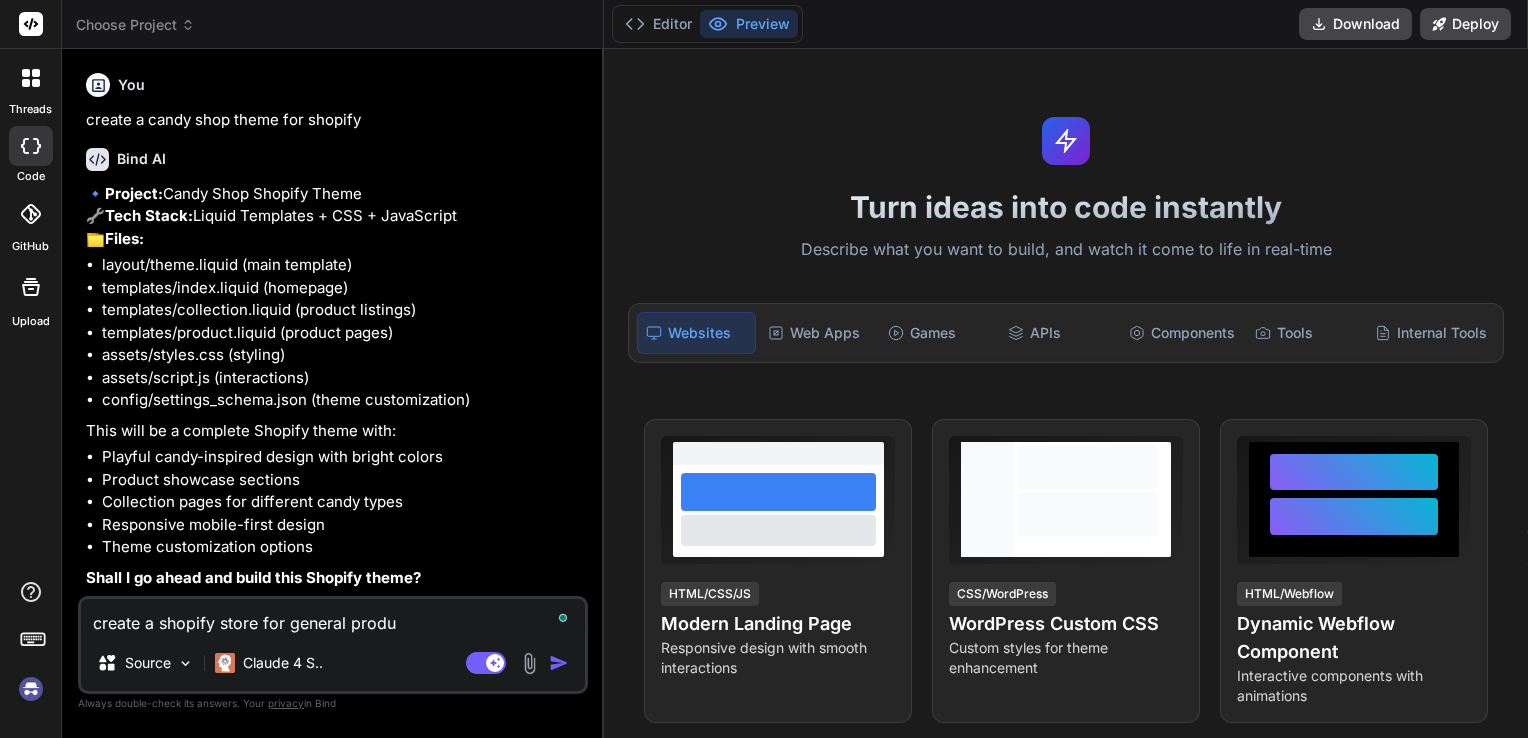 type on "x" 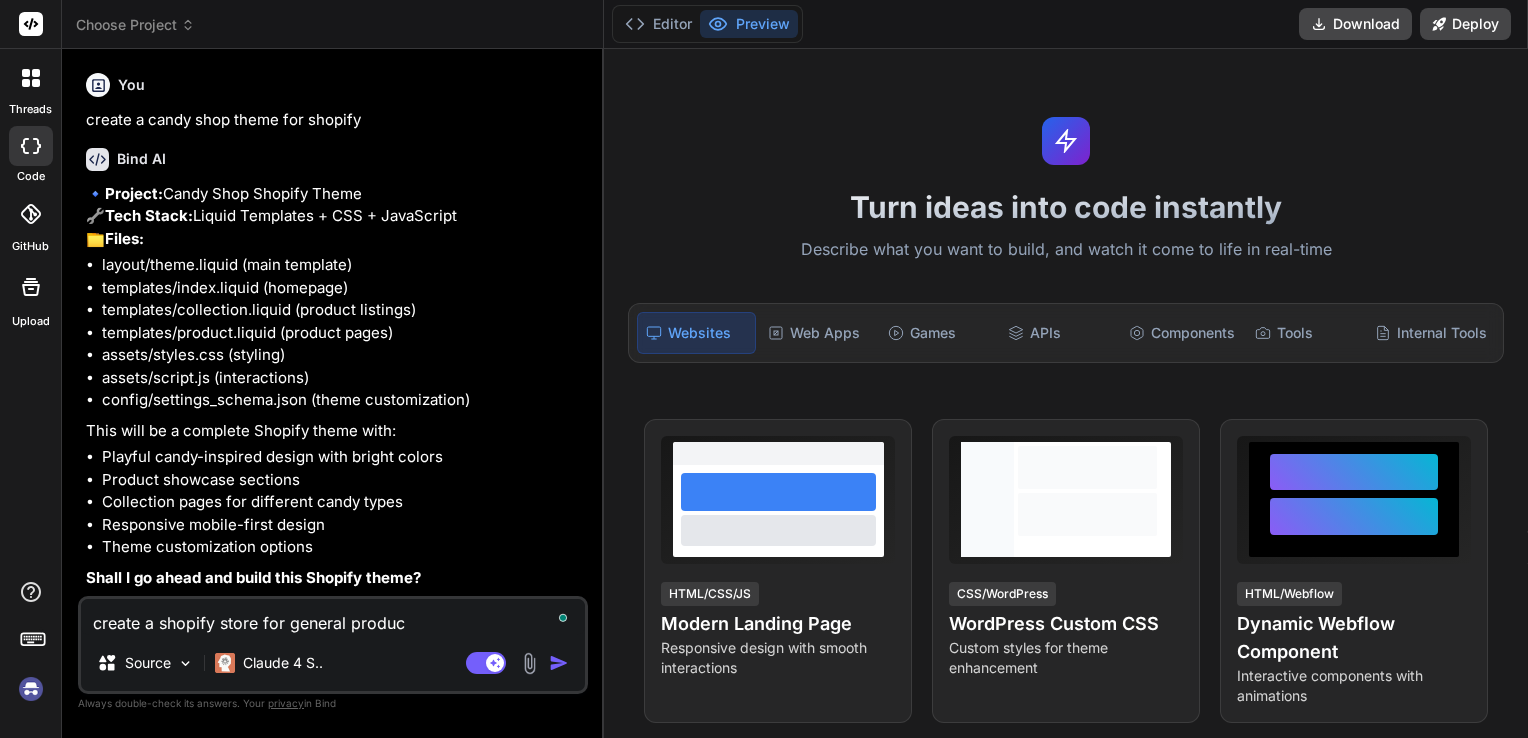 type on "create a shopify store for general product" 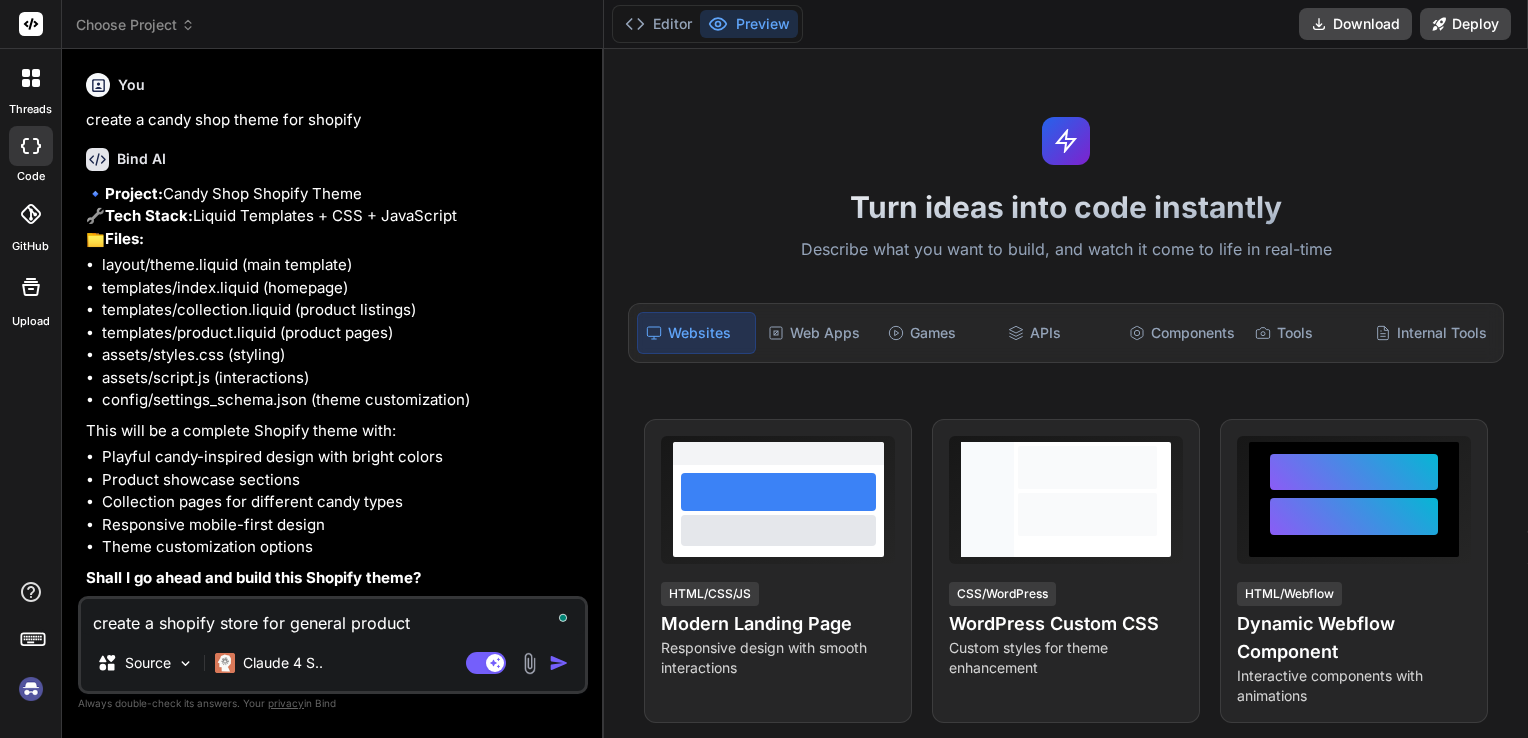 type on "create a shopify store for general products" 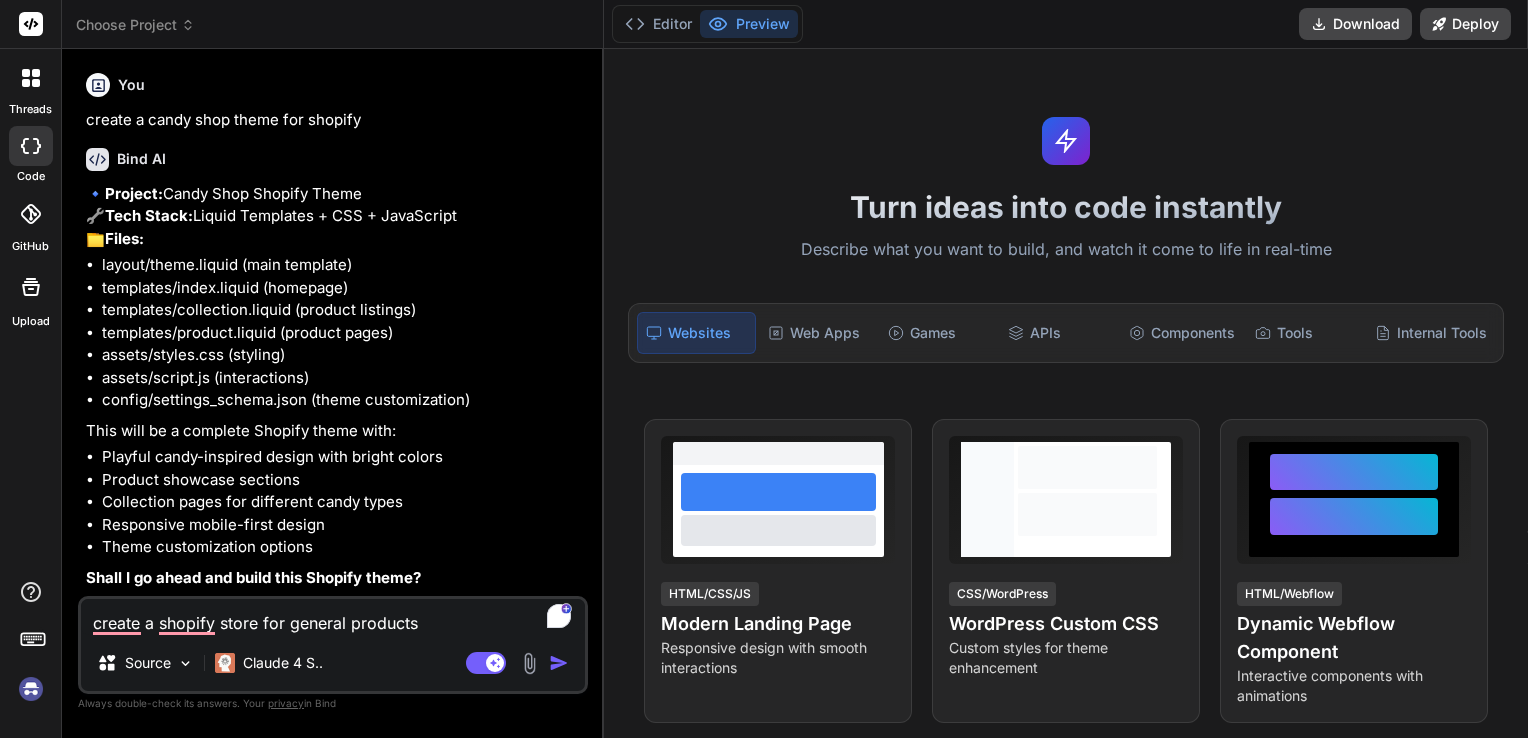 scroll, scrollTop: 40, scrollLeft: 0, axis: vertical 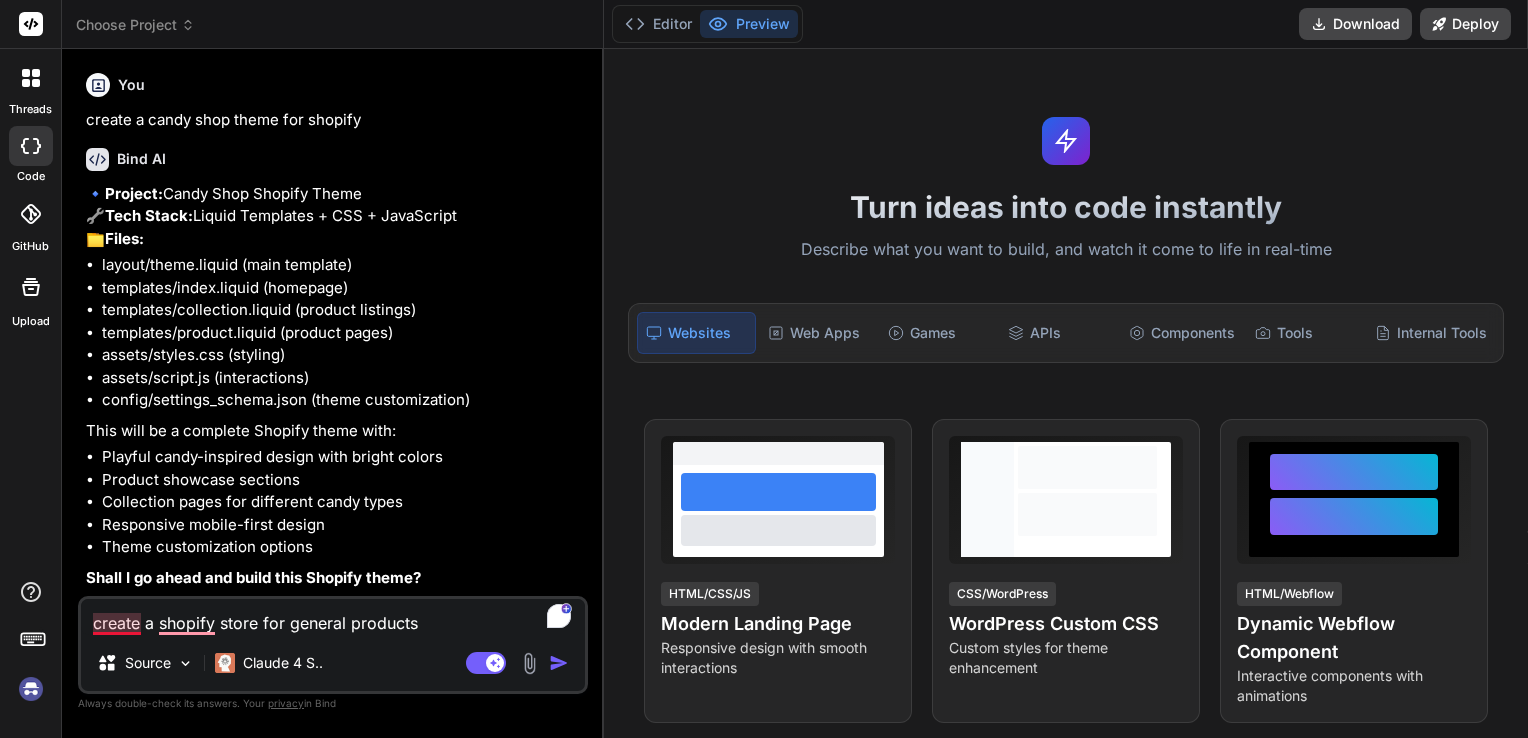 click on "create a shopify store for general products" at bounding box center [333, 617] 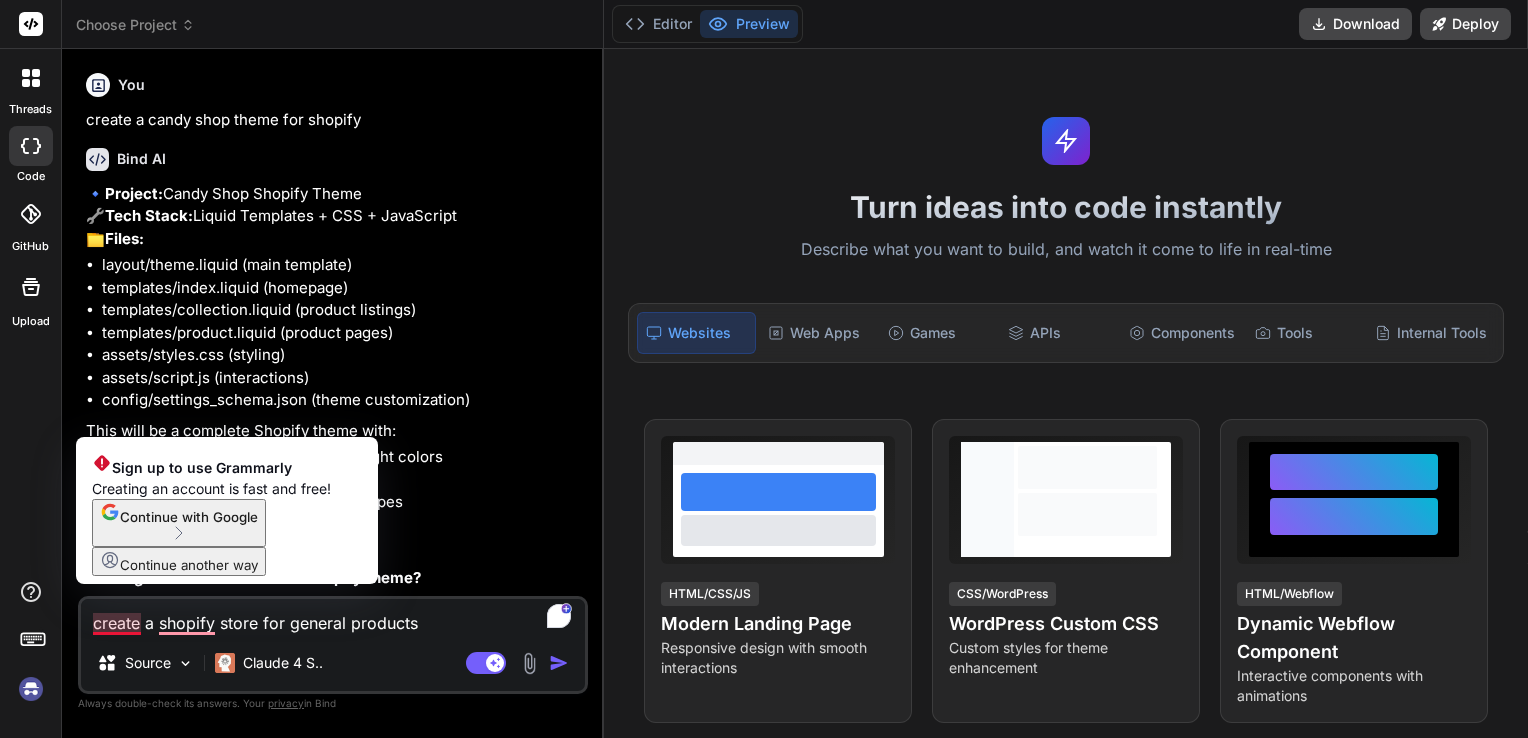 type on "create a shopify store for general products" 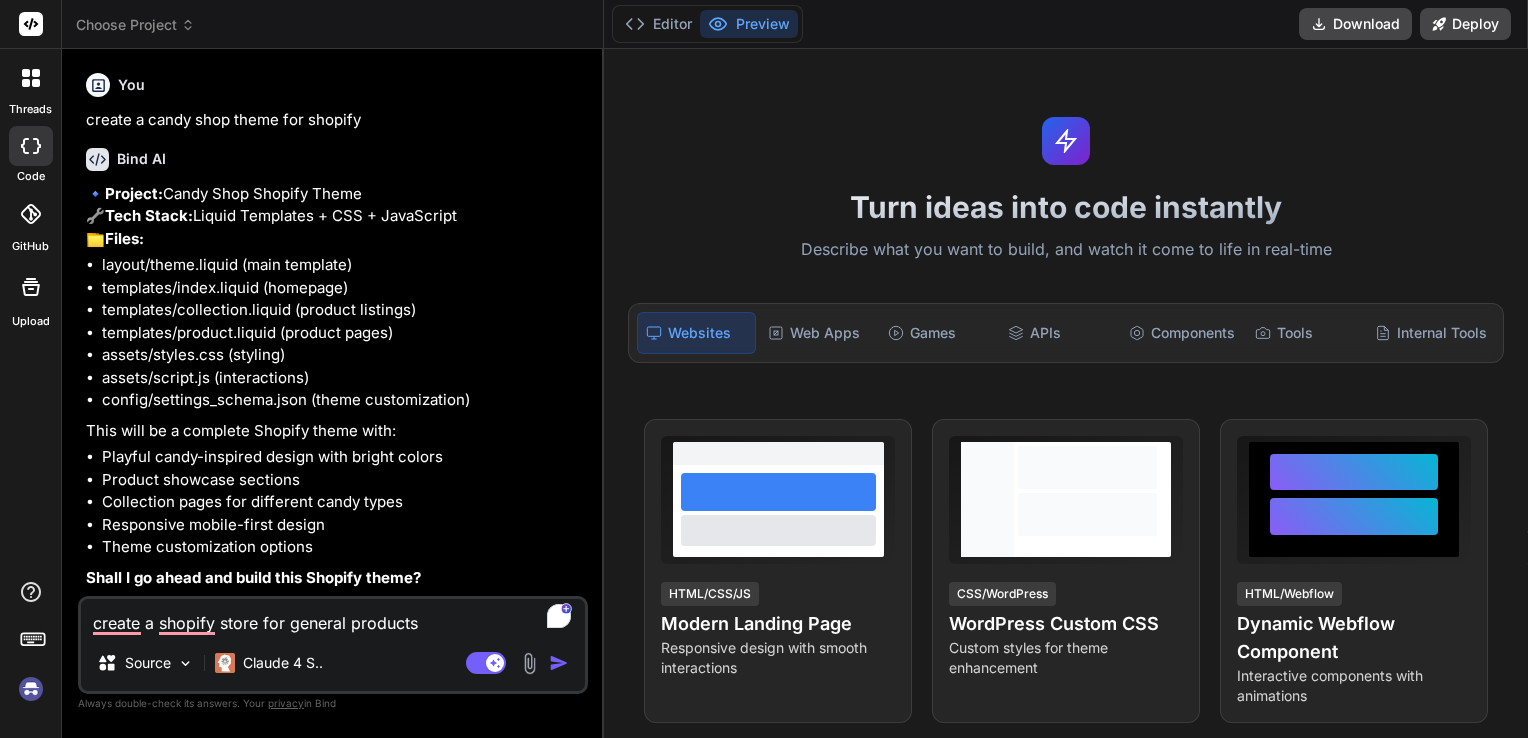 click at bounding box center (559, 663) 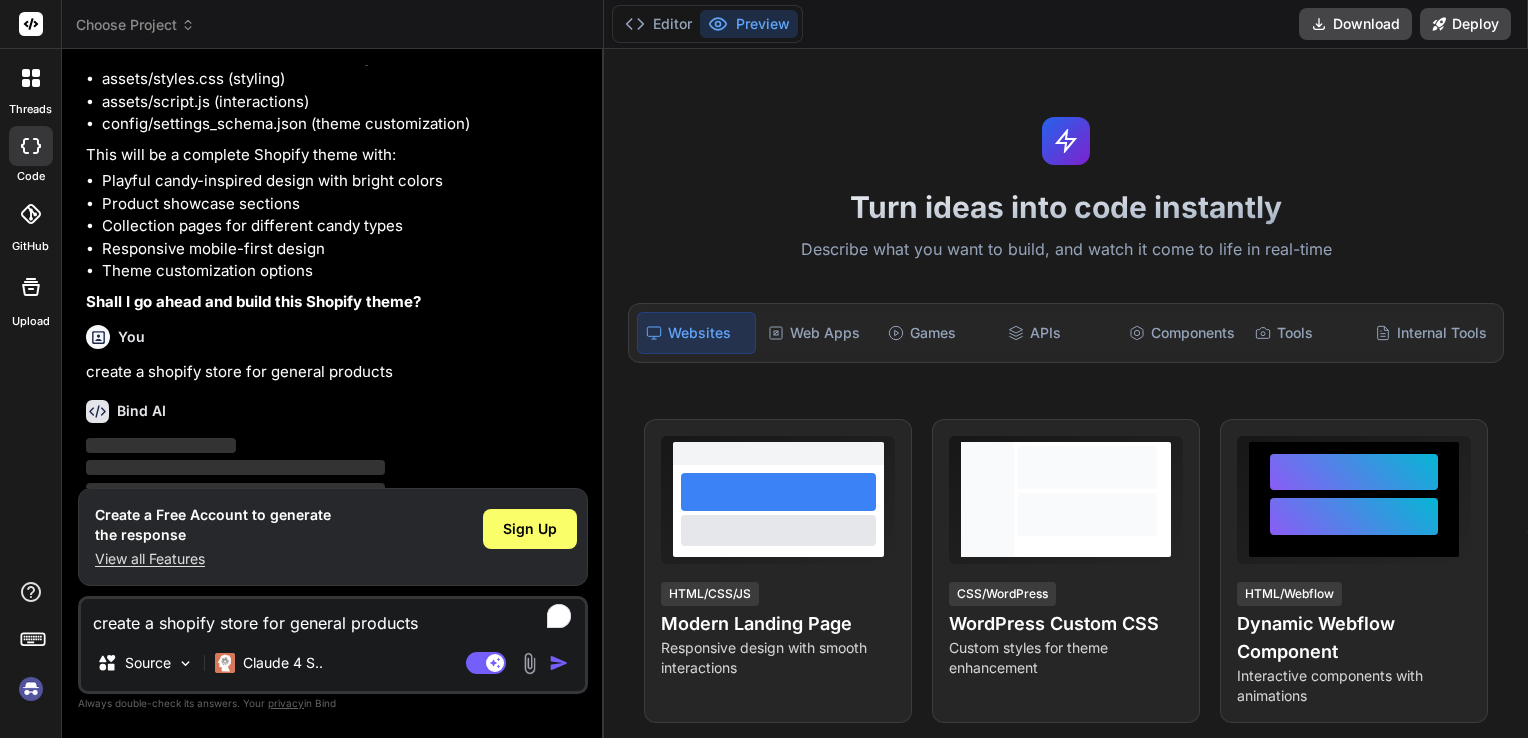 scroll, scrollTop: 355, scrollLeft: 0, axis: vertical 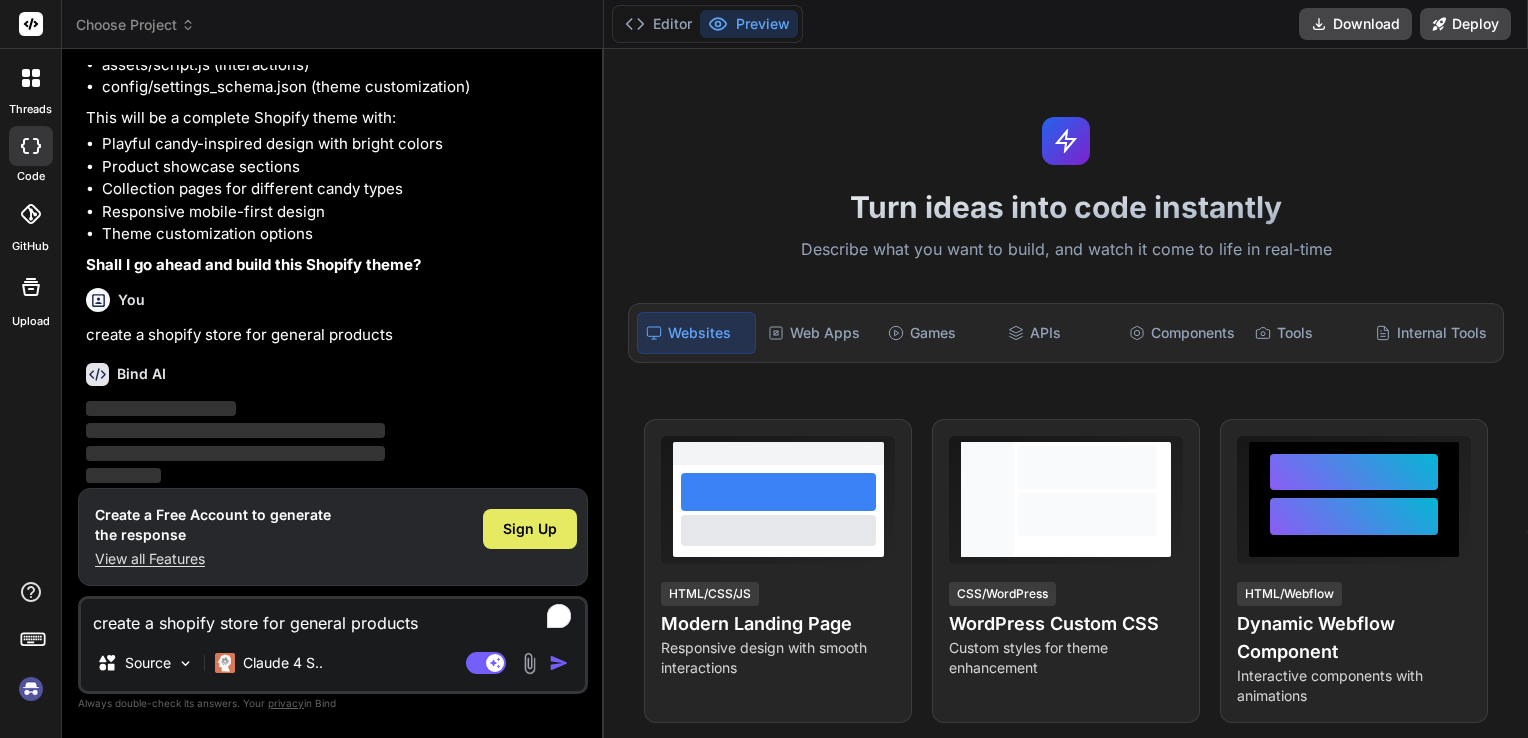 click on "Sign Up" at bounding box center (530, 529) 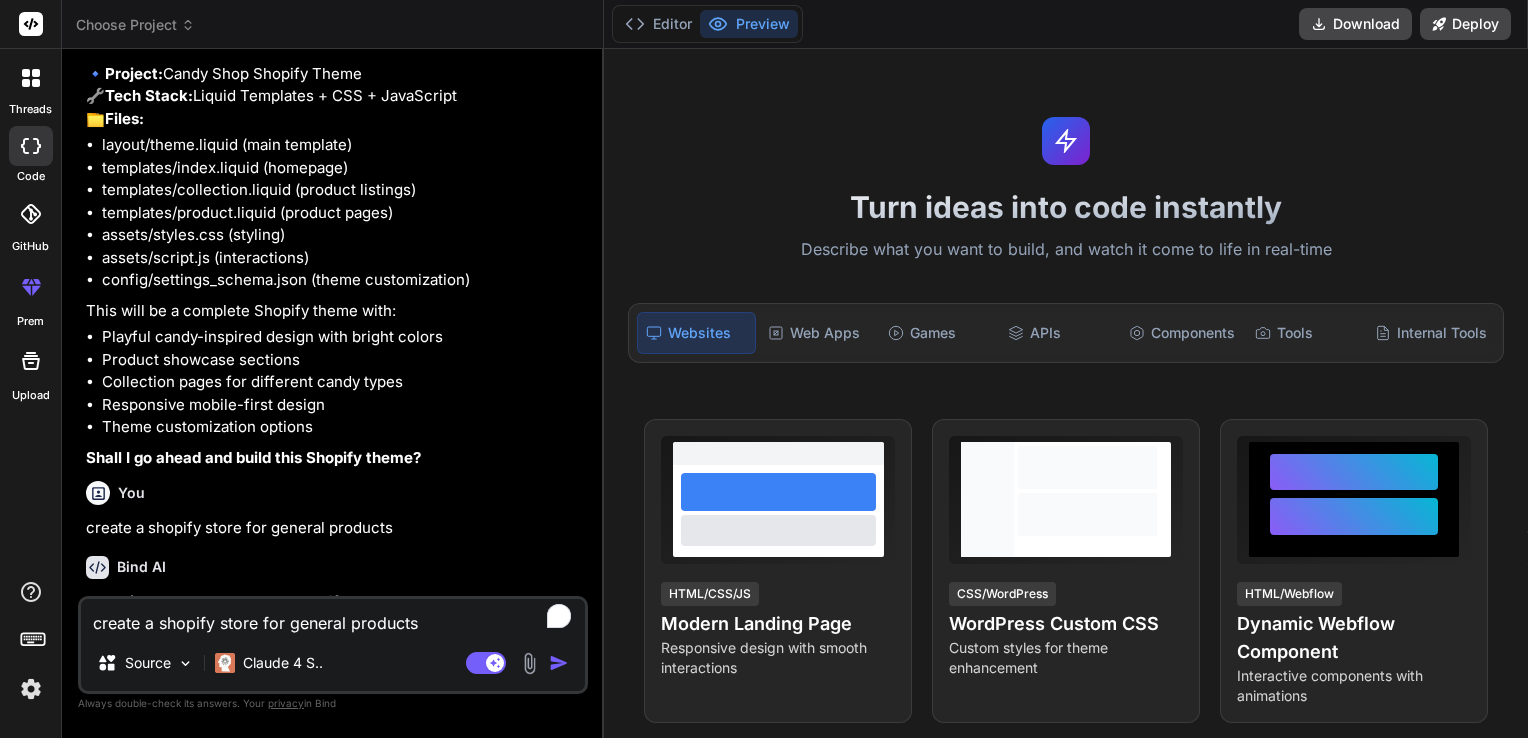 scroll, scrollTop: 0, scrollLeft: 0, axis: both 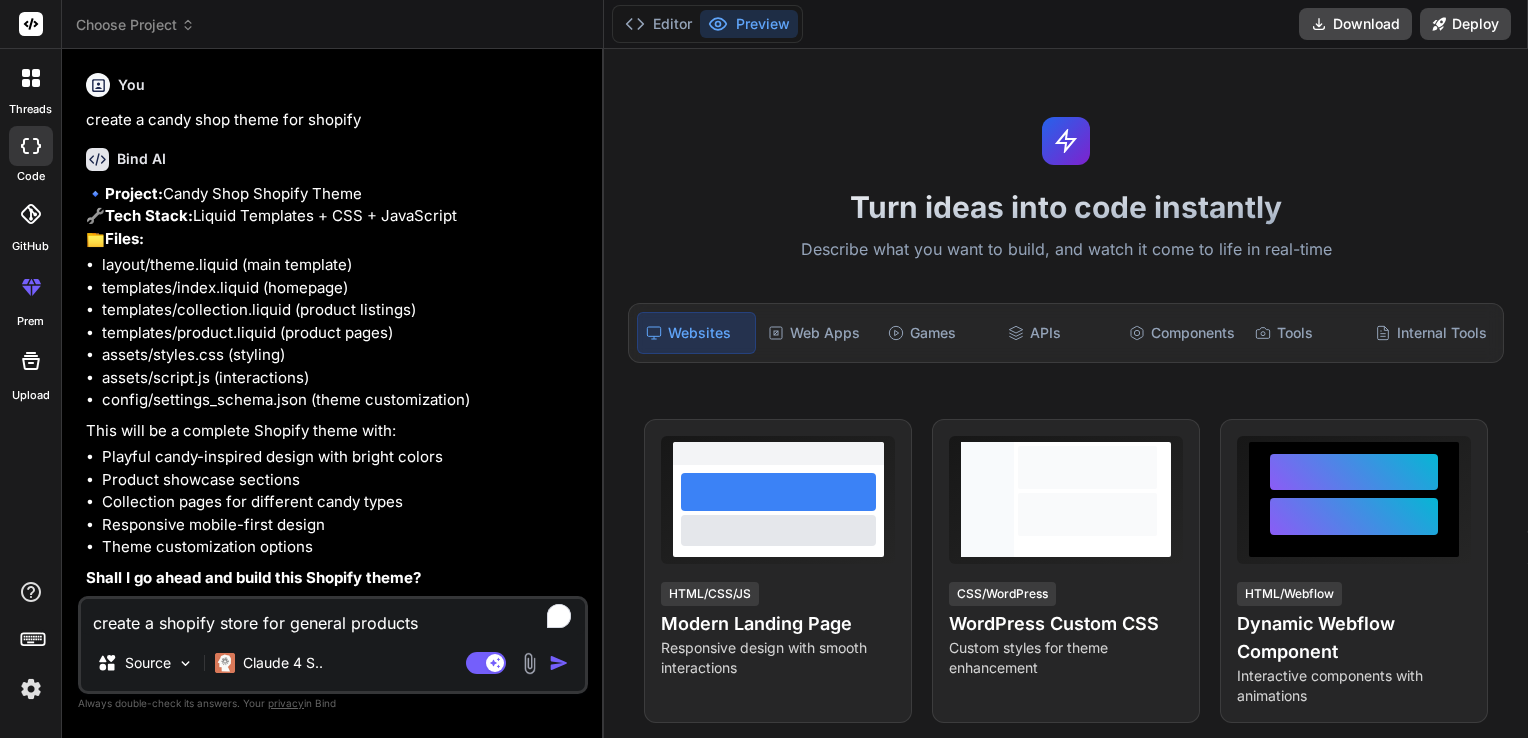 type on "x" 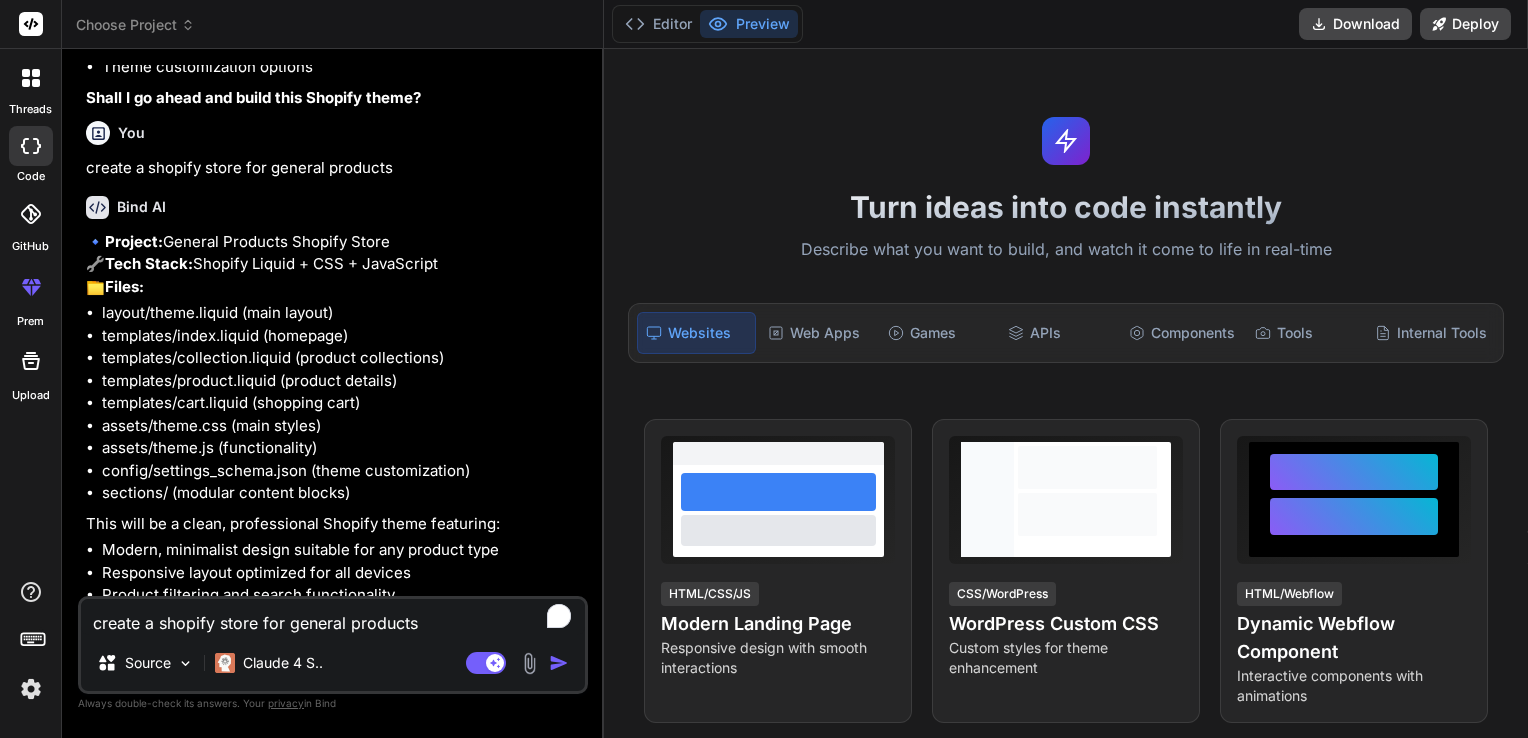 scroll, scrollTop: 680, scrollLeft: 0, axis: vertical 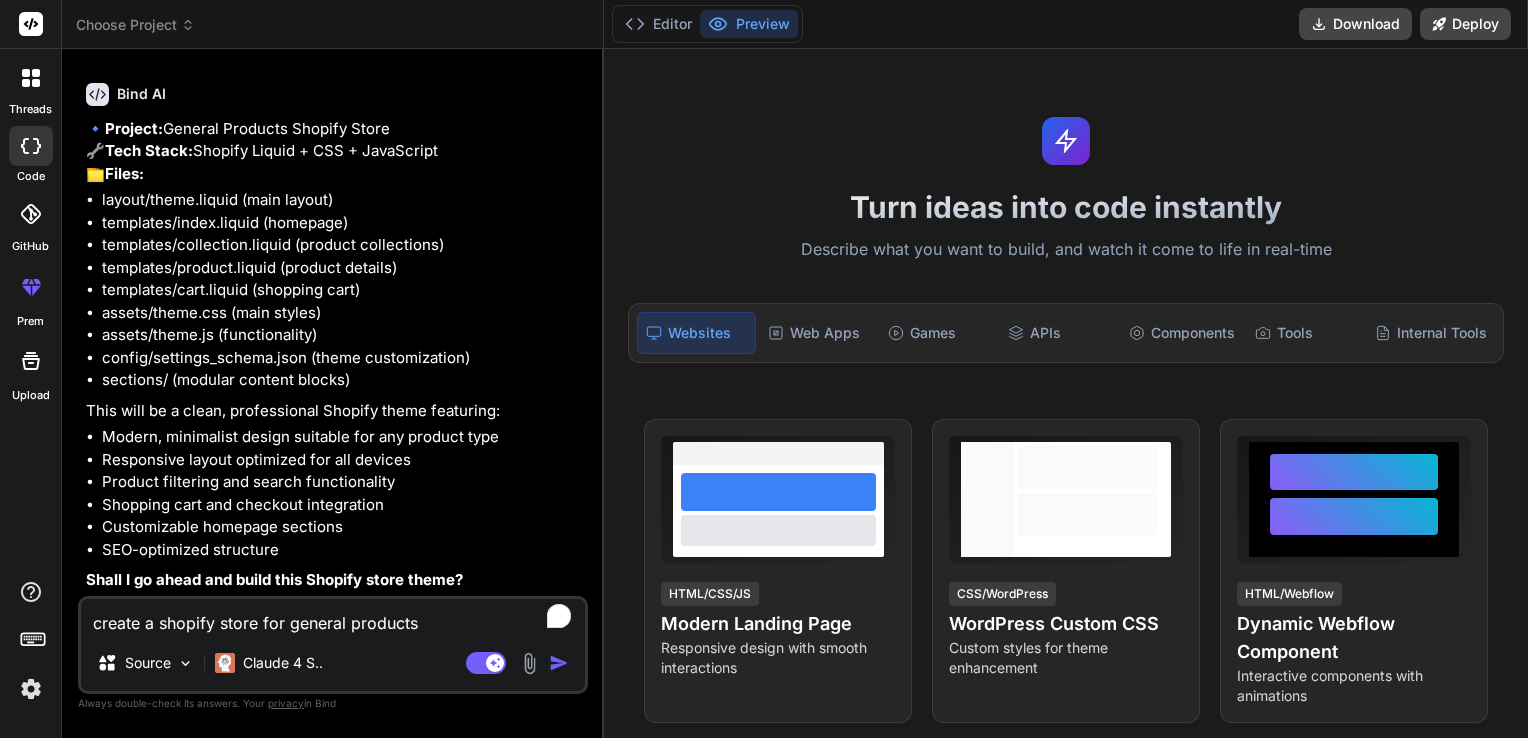 click on "create a shopify store for general products" at bounding box center [333, 617] 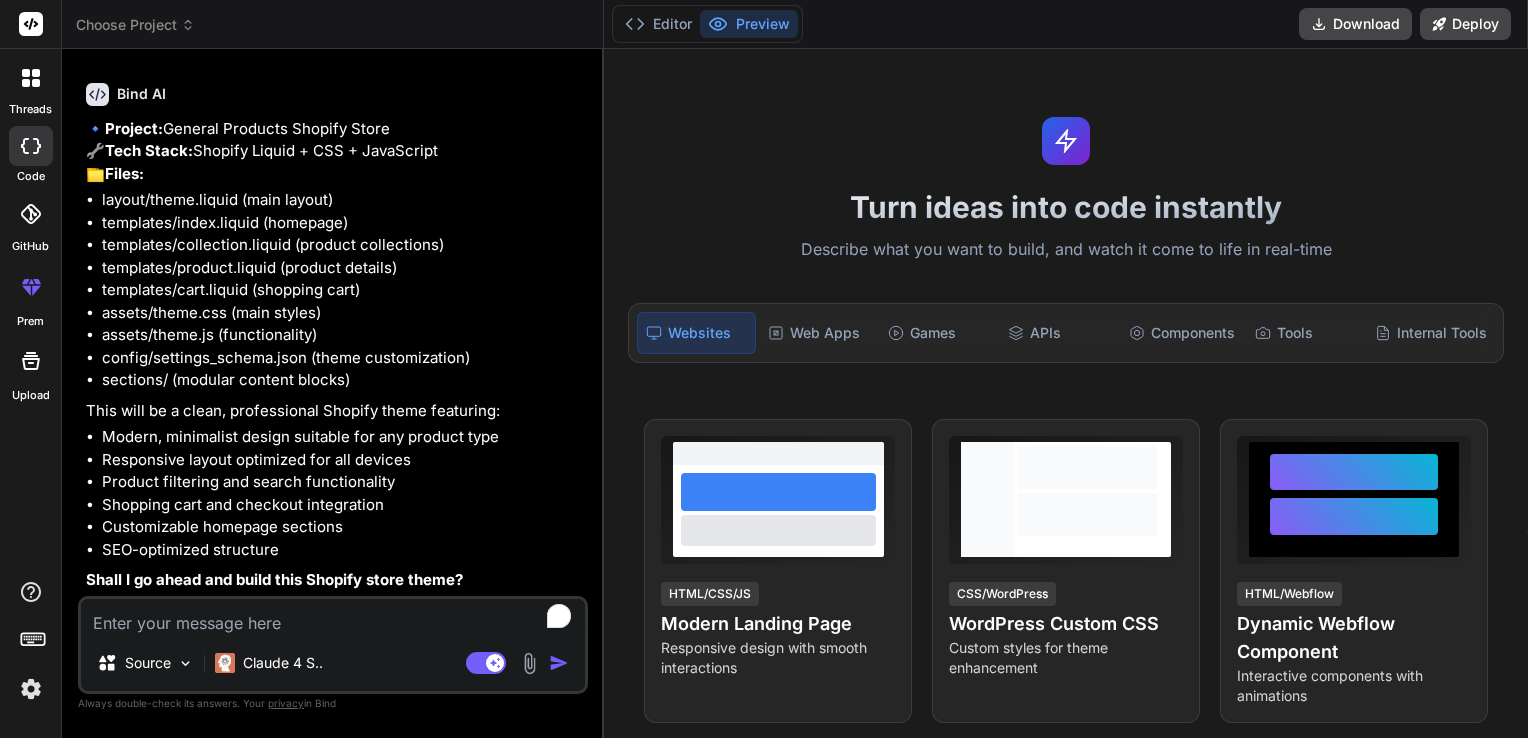 type on "y" 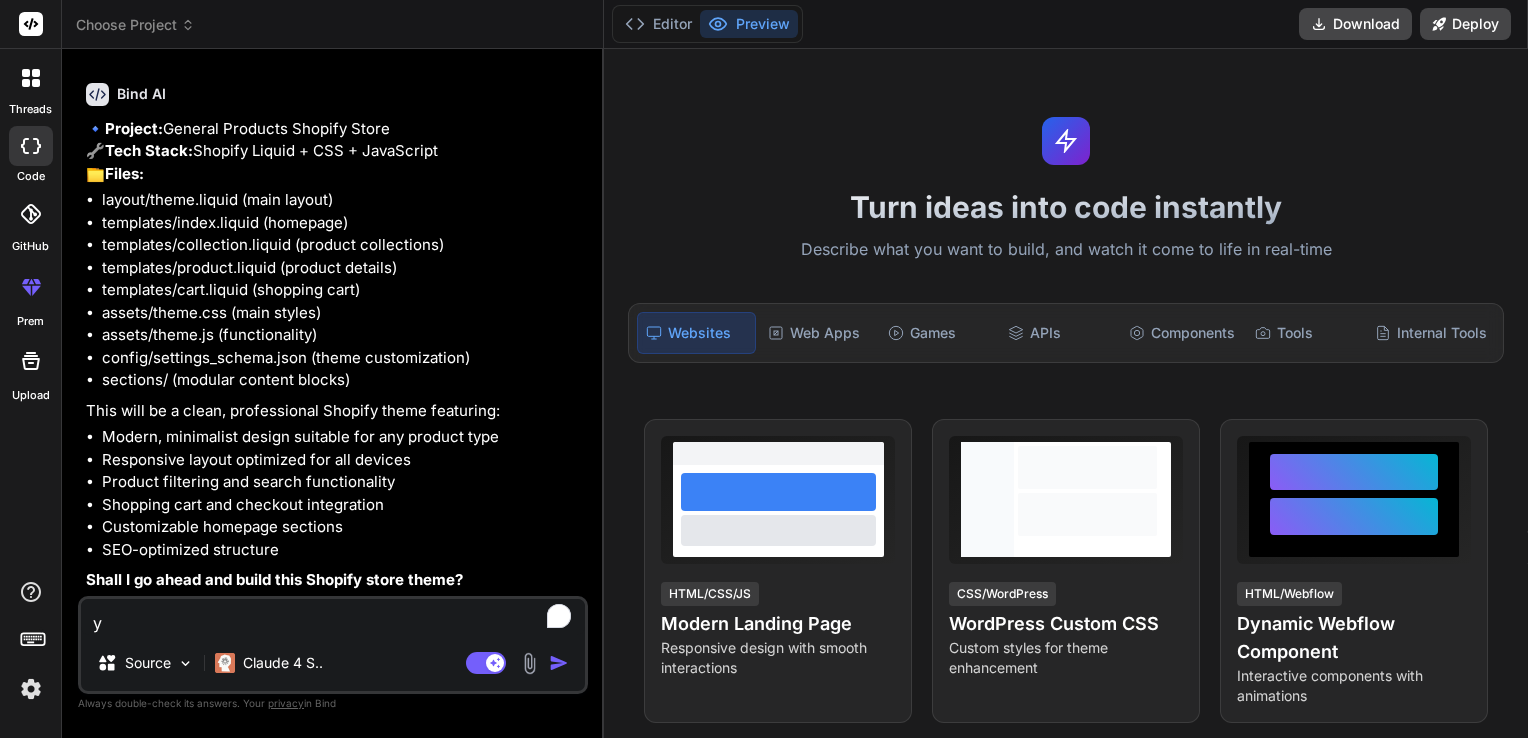 type on "ye" 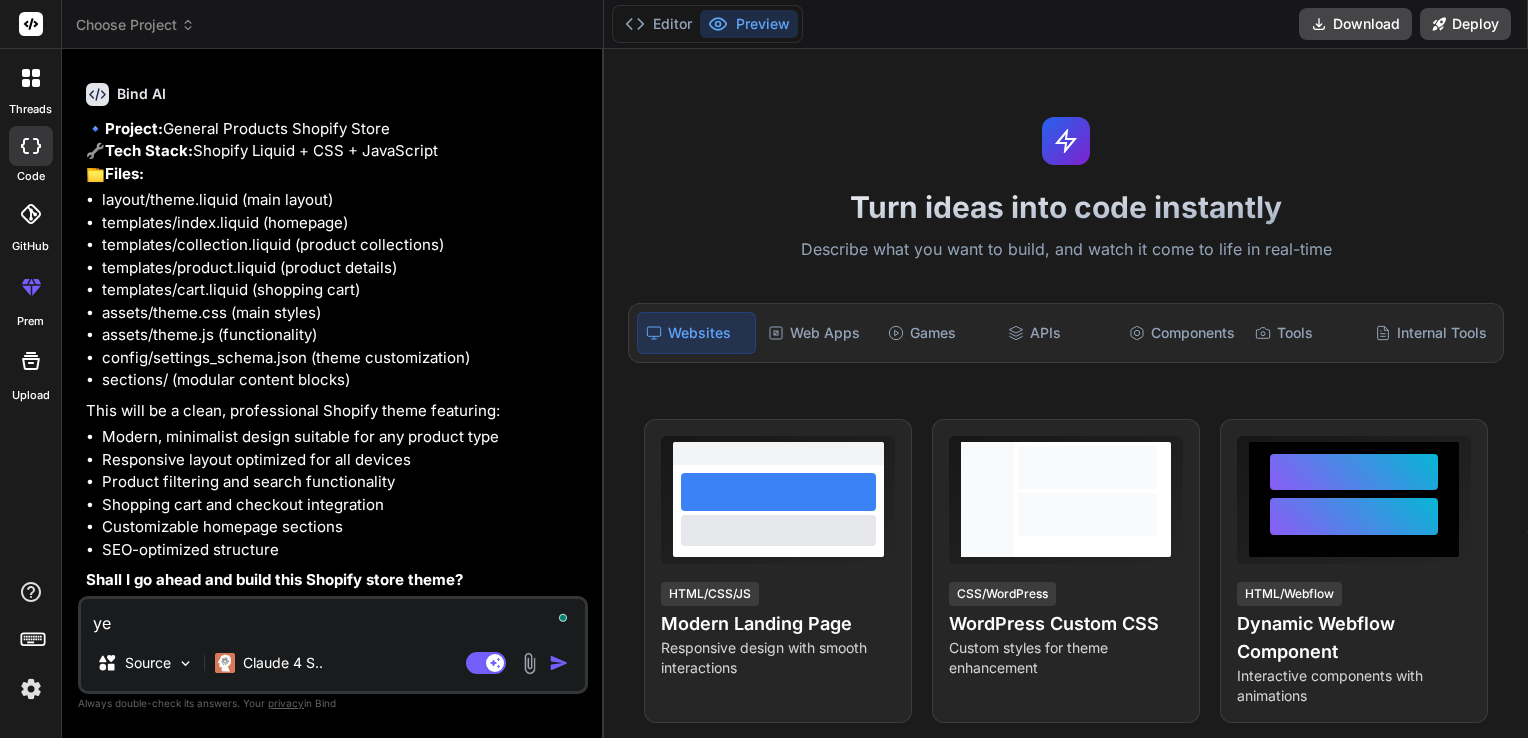 type on "yes" 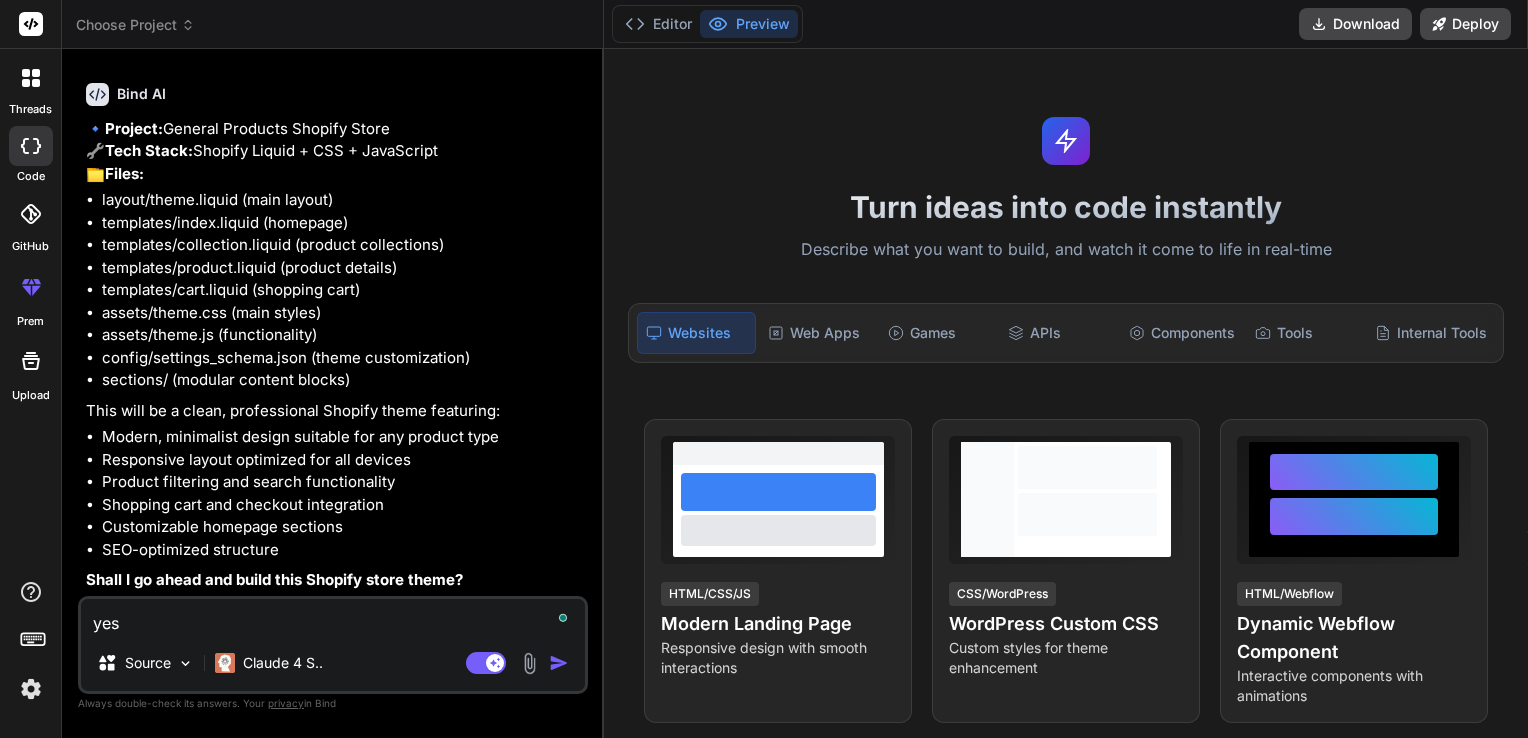 type on "x" 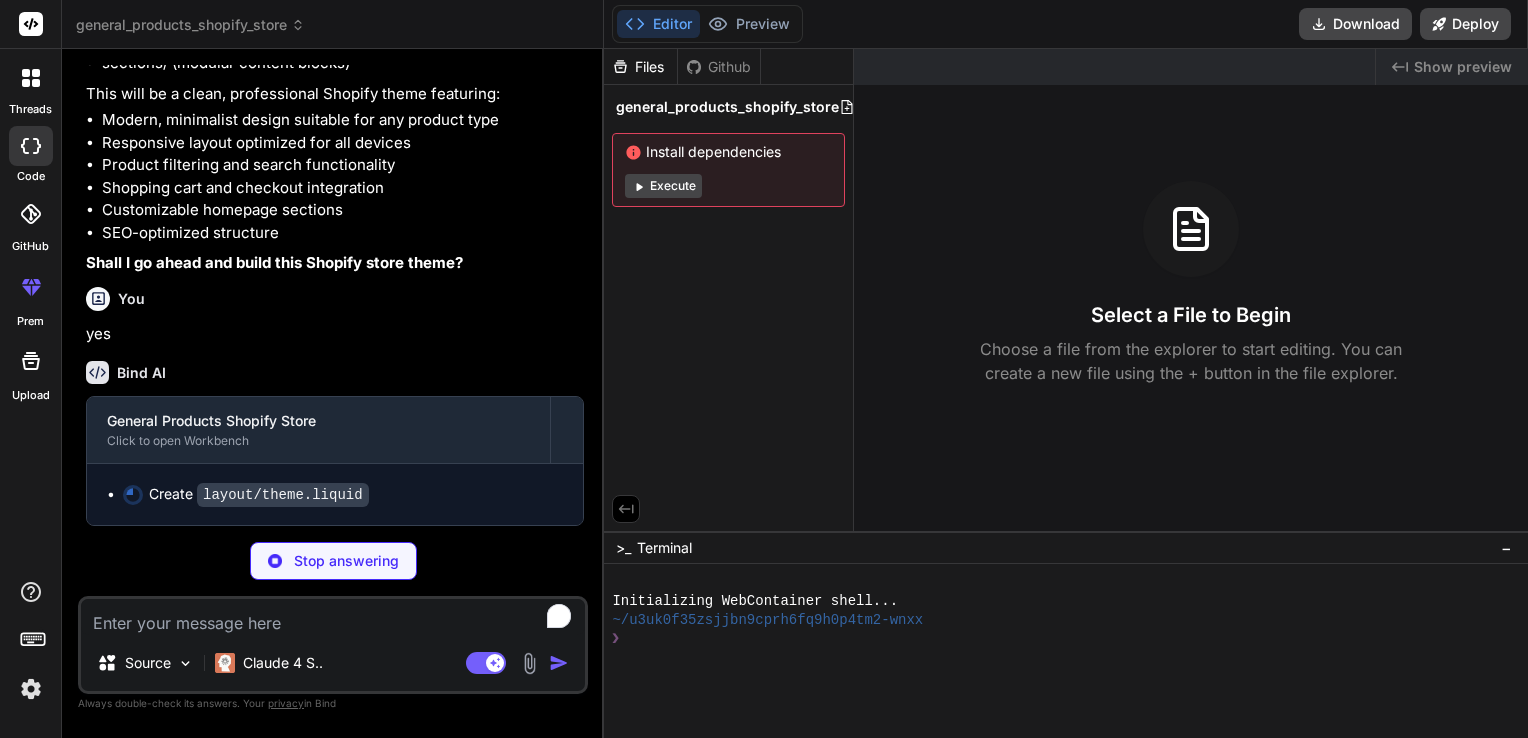 scroll, scrollTop: 997, scrollLeft: 0, axis: vertical 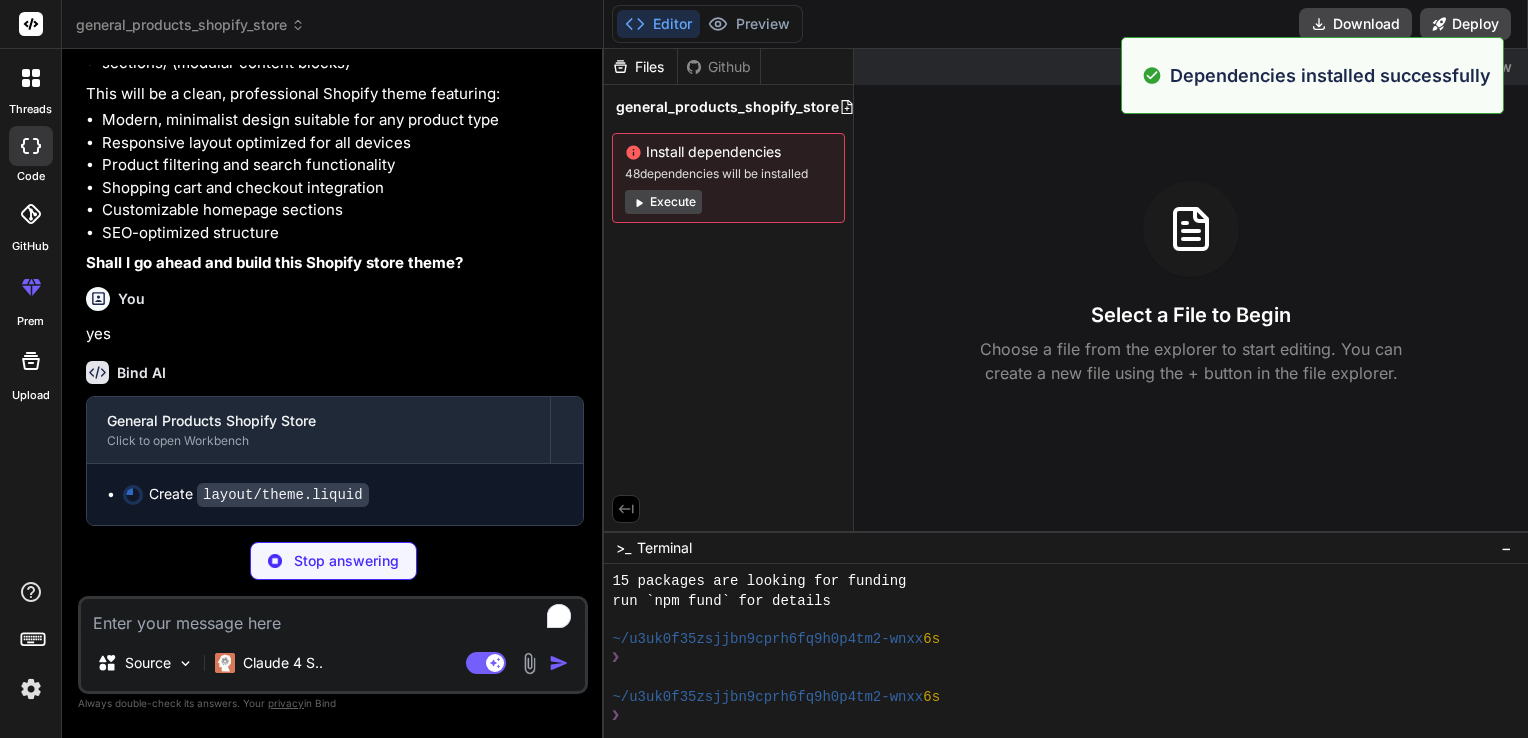 click on "Execute" at bounding box center (663, 202) 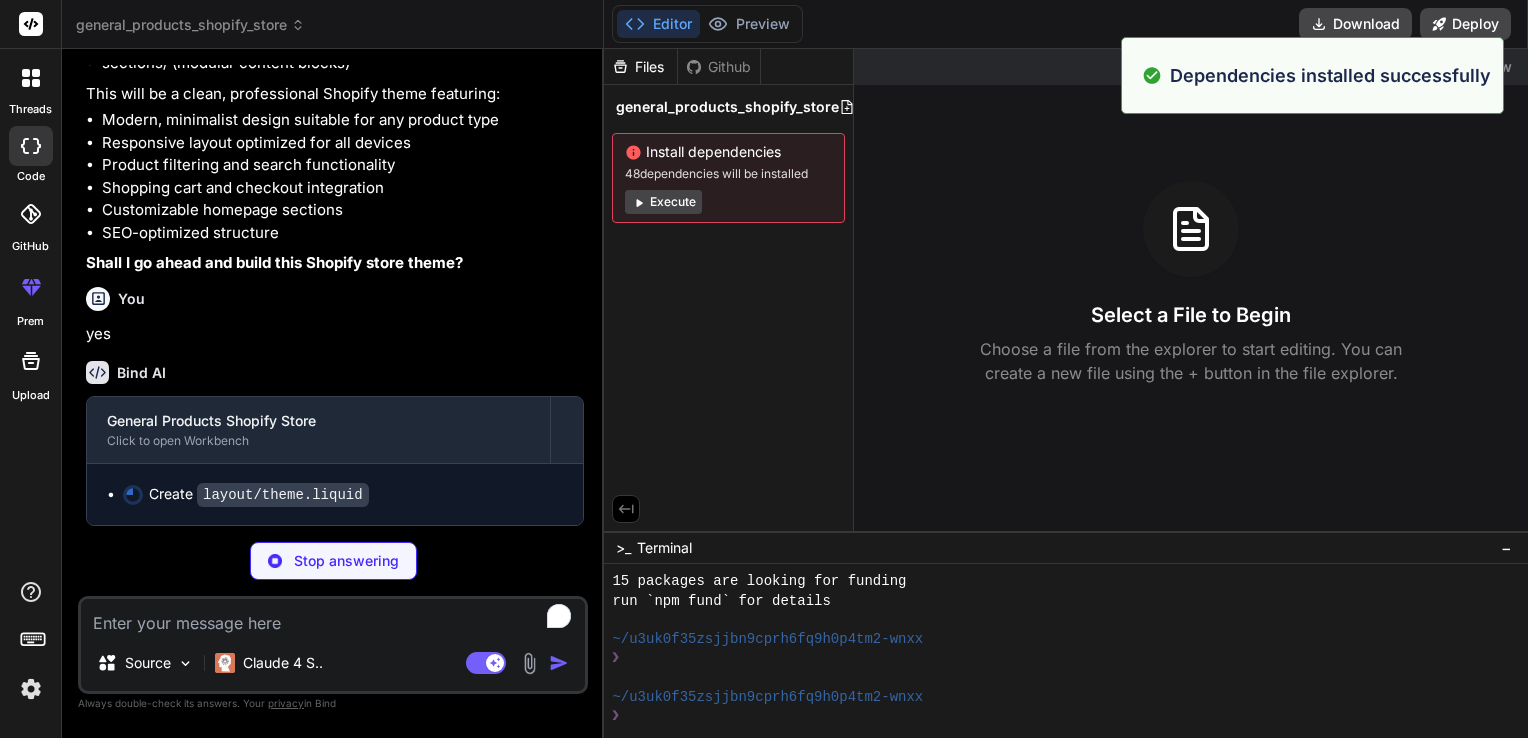 scroll, scrollTop: 499, scrollLeft: 0, axis: vertical 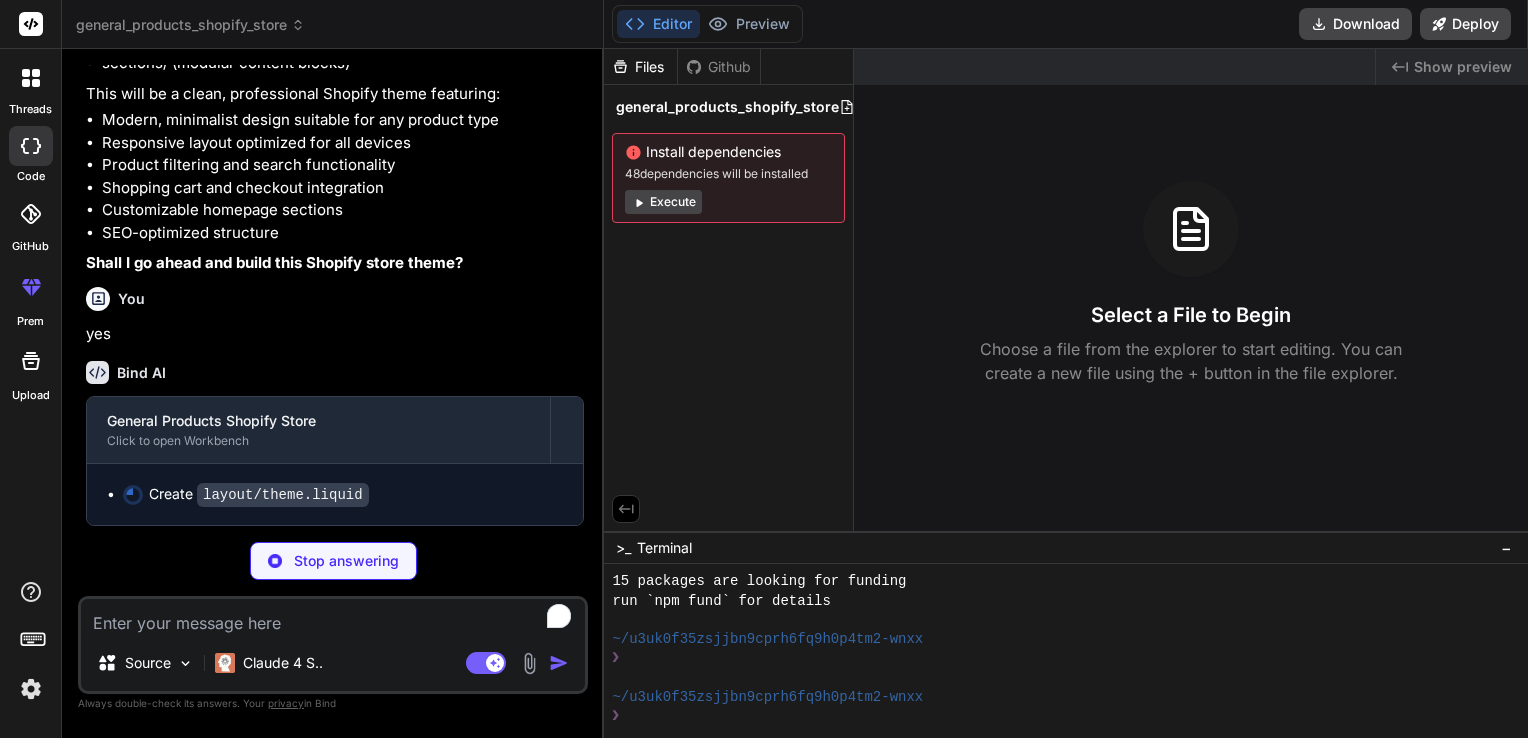 click on "Show preview" at bounding box center [1463, 67] 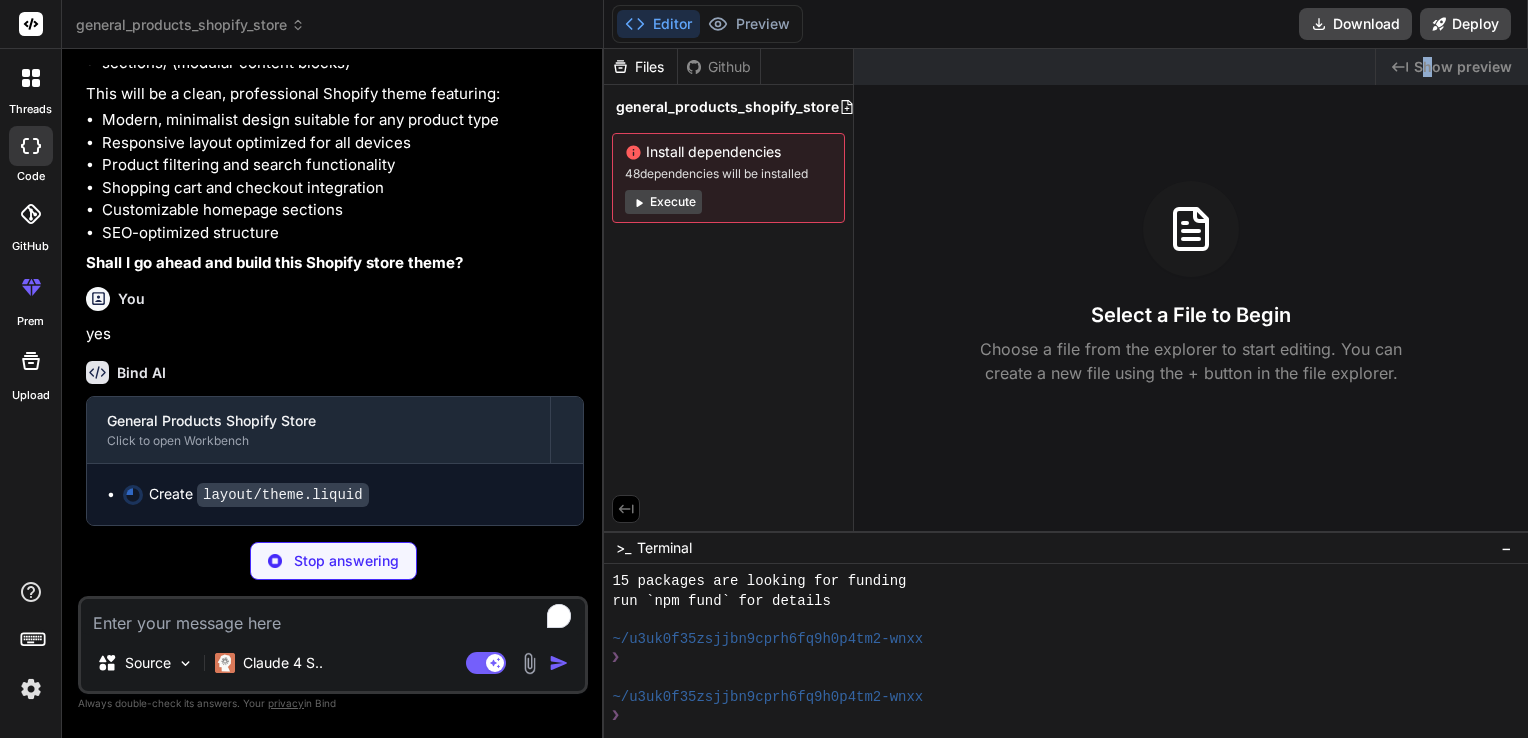 click on "Show preview" at bounding box center [1463, 67] 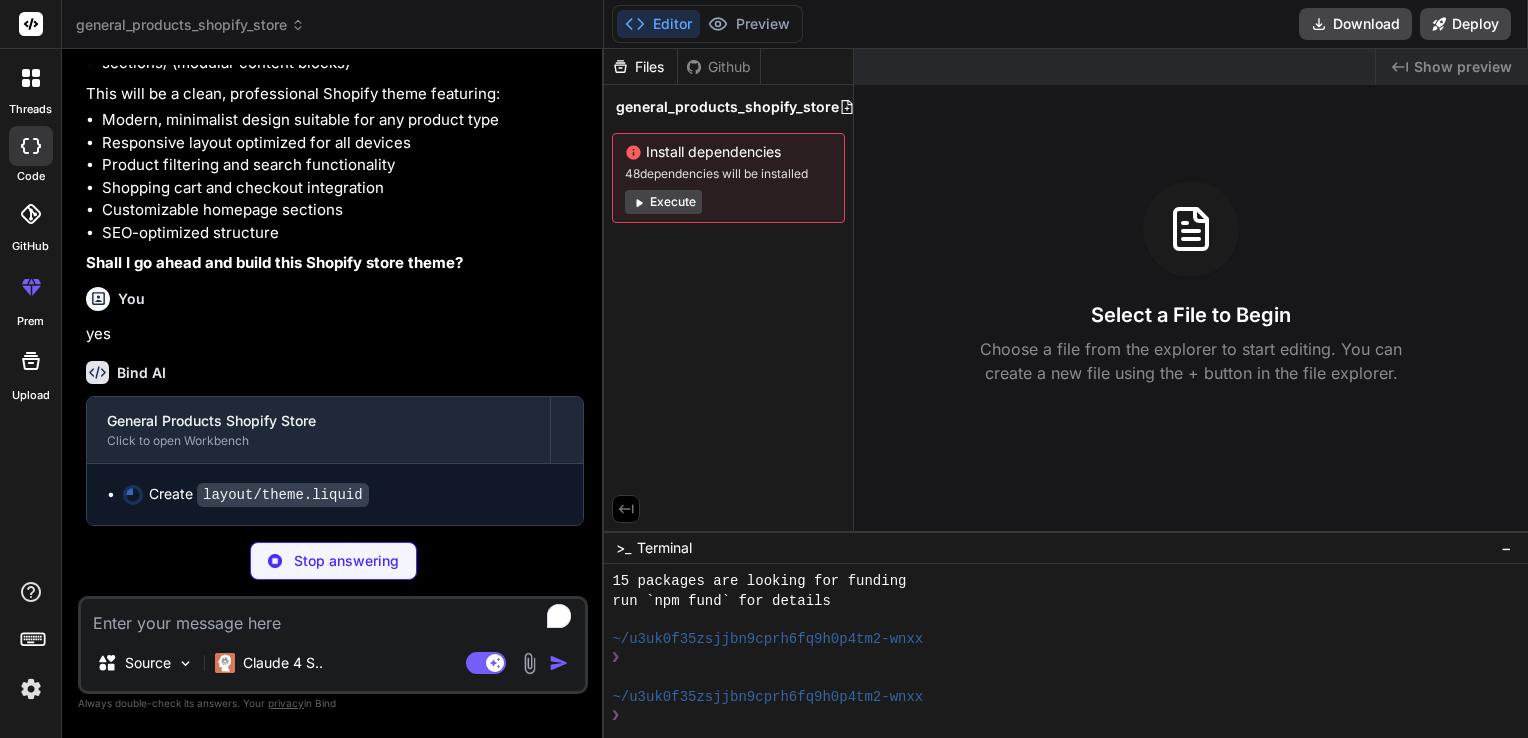 drag, startPoint x: 1430, startPoint y: 66, endPoint x: 1416, endPoint y: 66, distance: 14 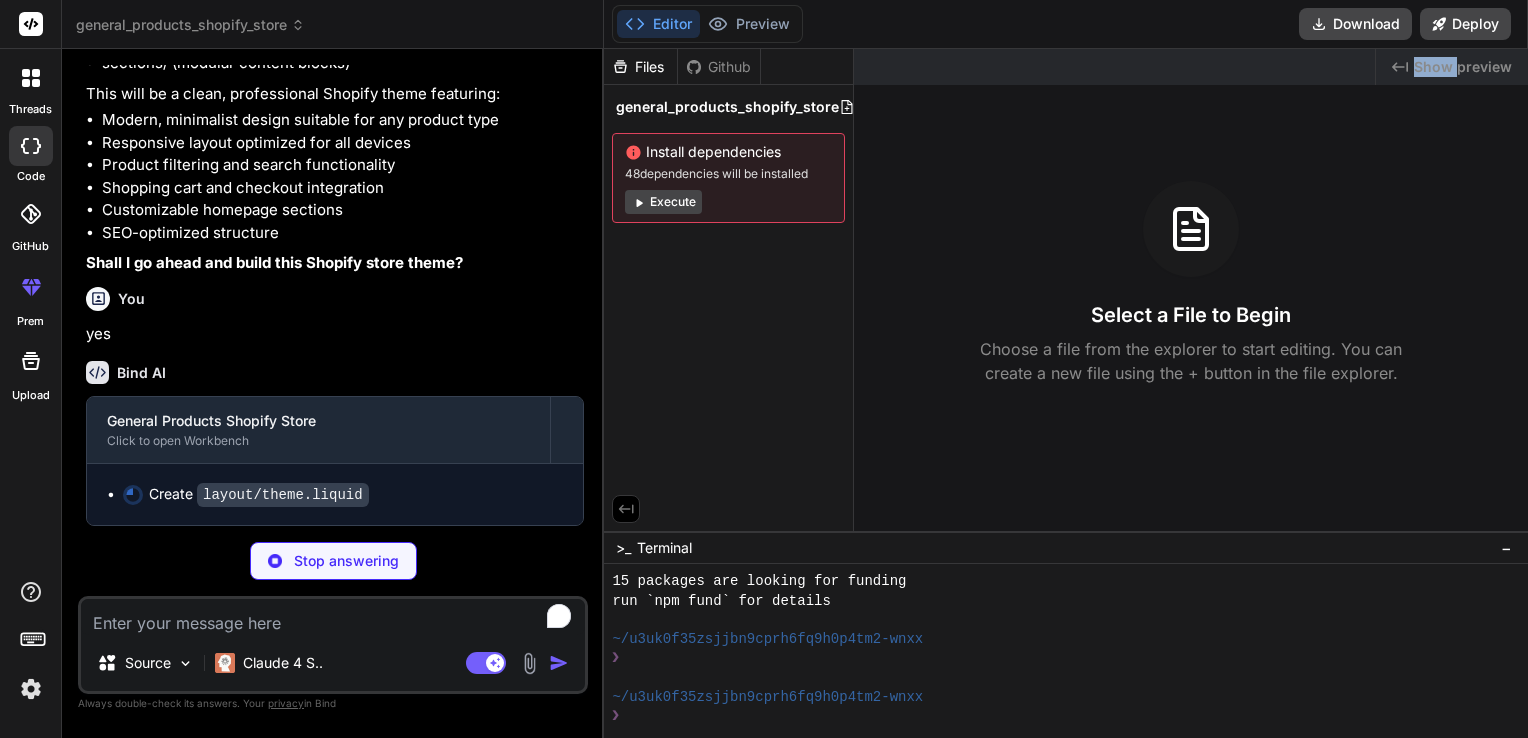 click on "Created with Pixso. Show preview" at bounding box center (1452, 67) 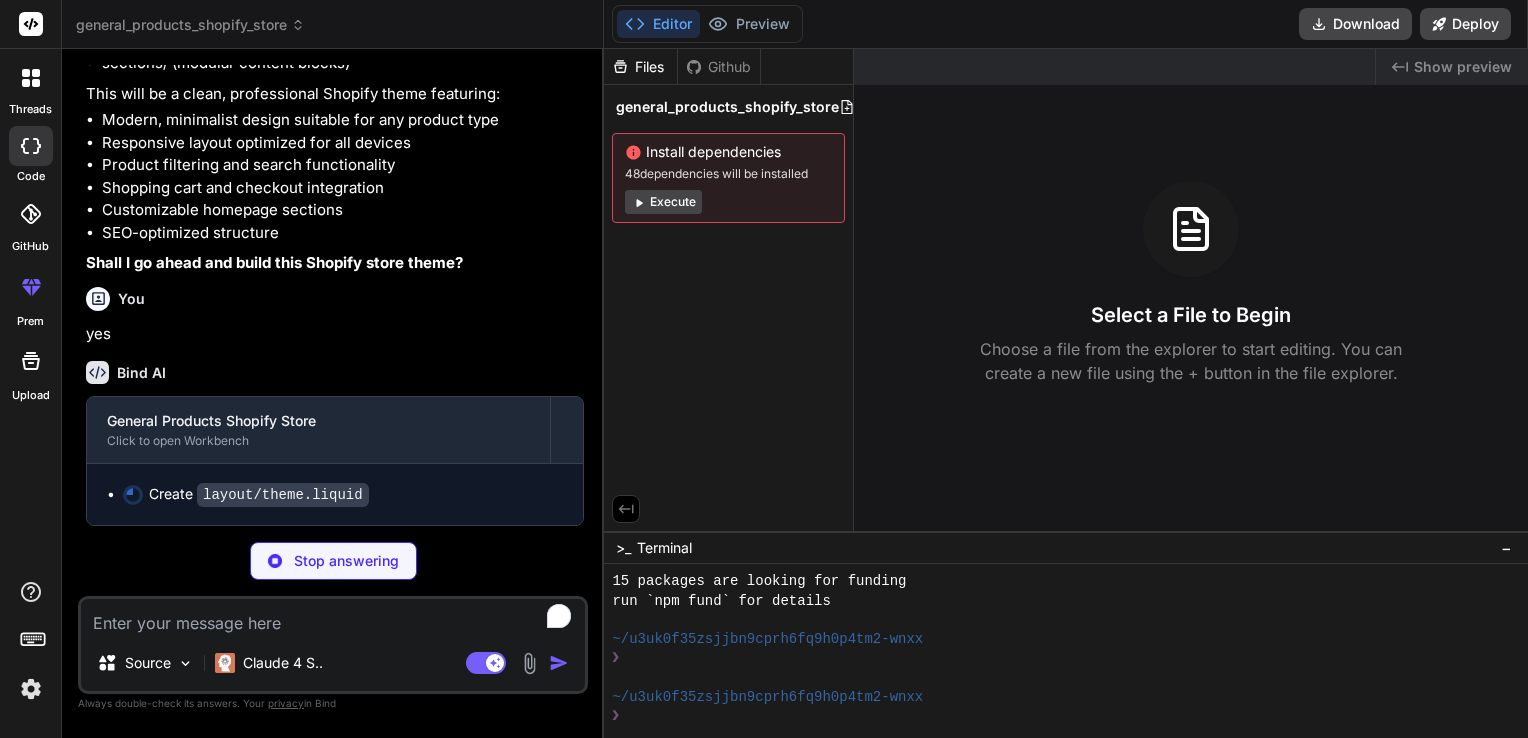 click on "Created with Pixso. Show preview" at bounding box center [1452, 67] 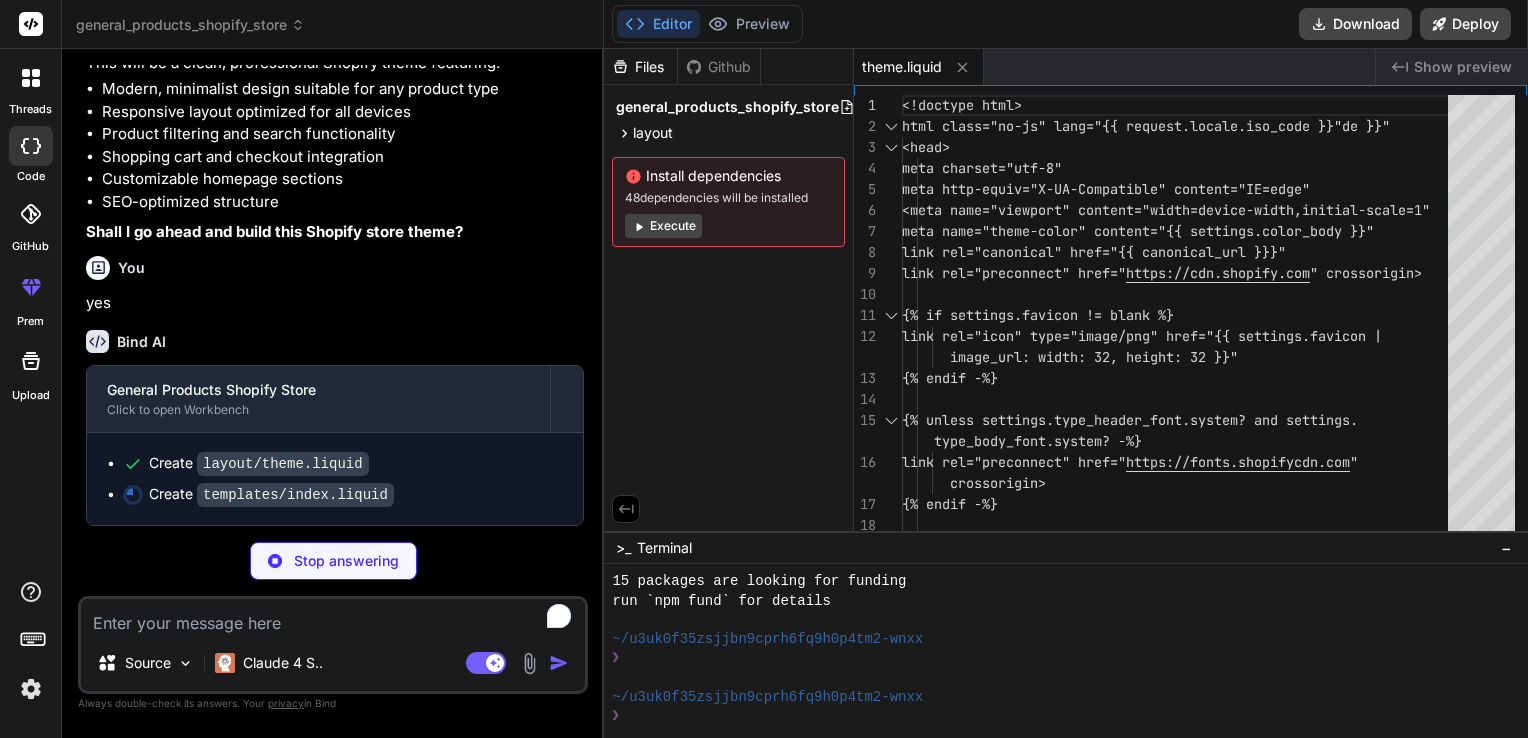 click on "Show preview" at bounding box center [1463, 67] 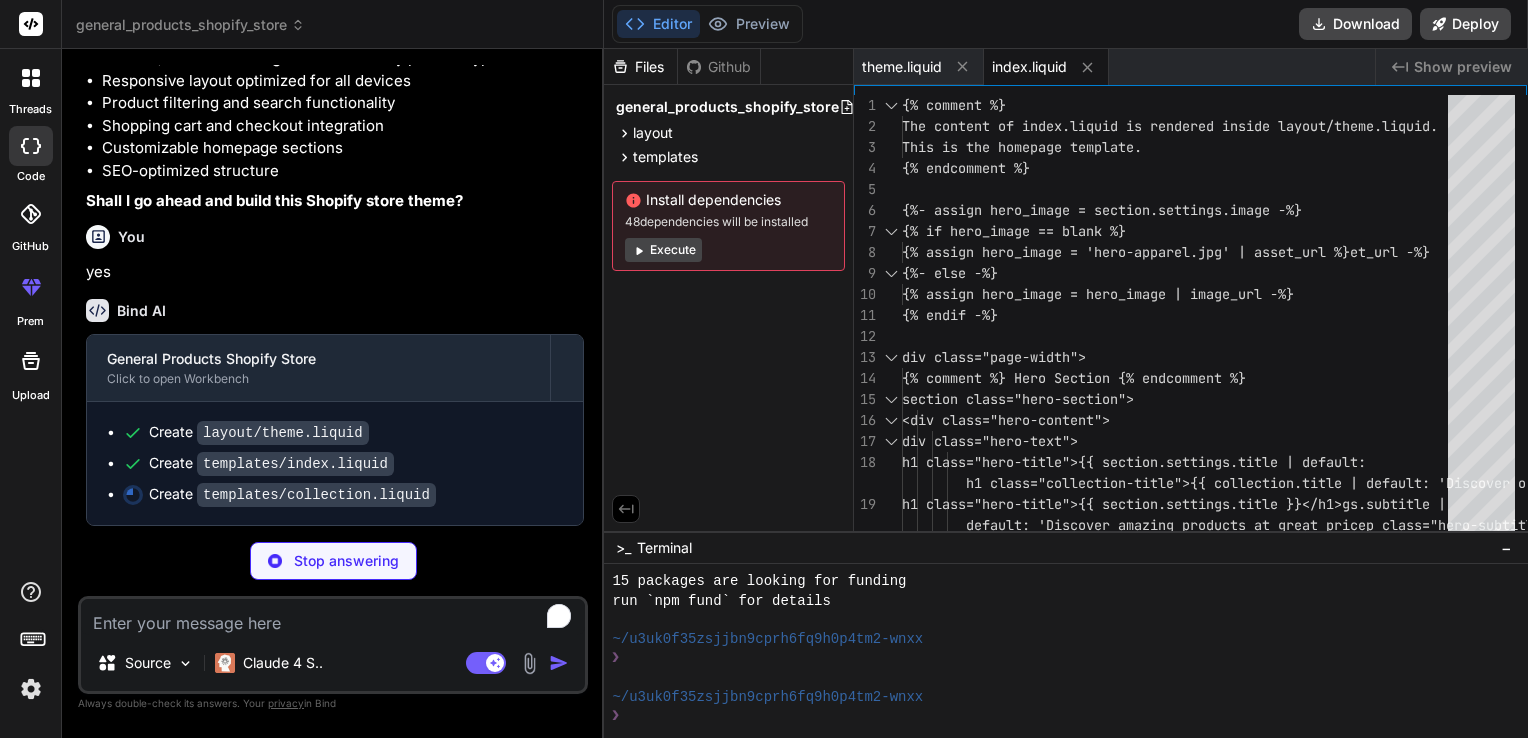 scroll, scrollTop: 1059, scrollLeft: 0, axis: vertical 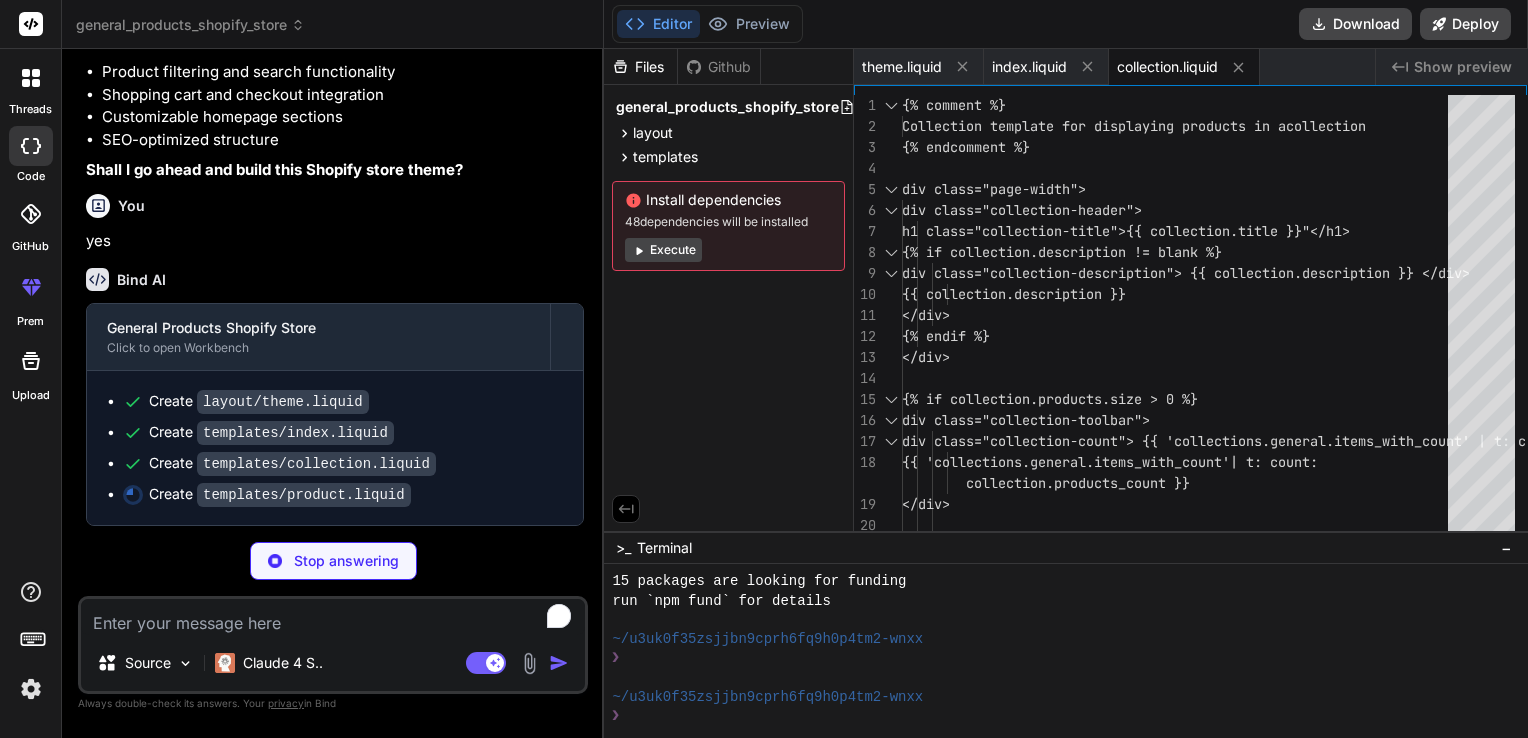 type on "x" 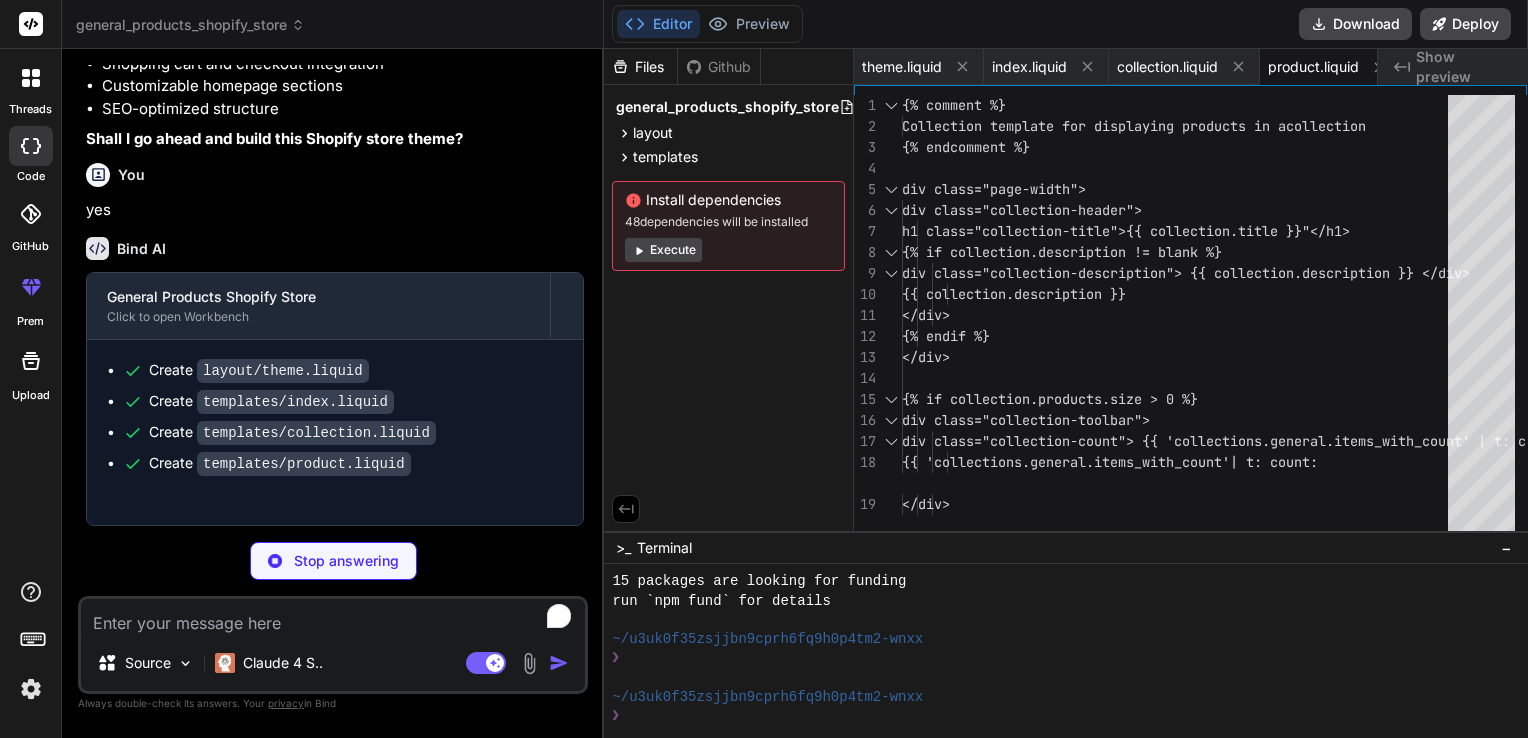 type on "x" 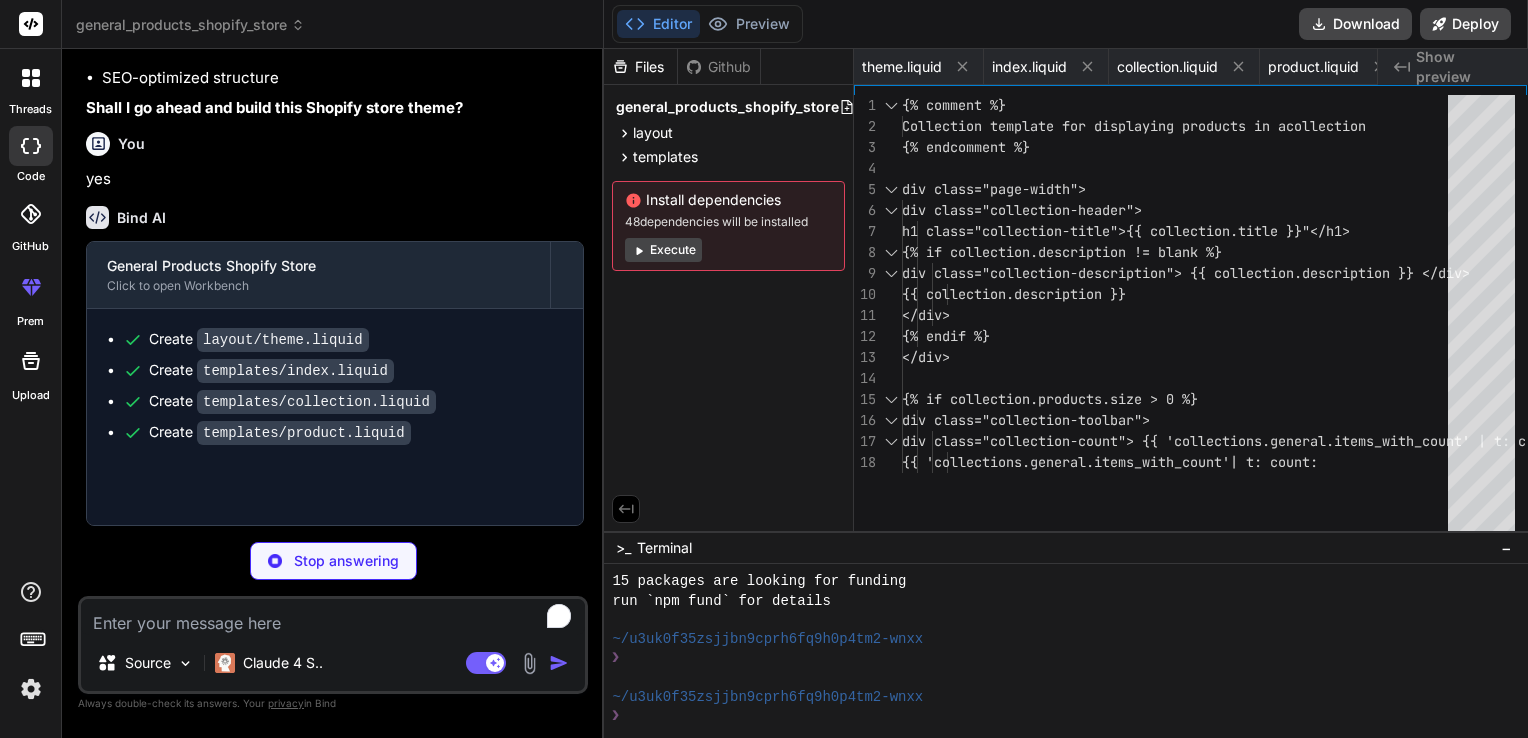 type on "x" 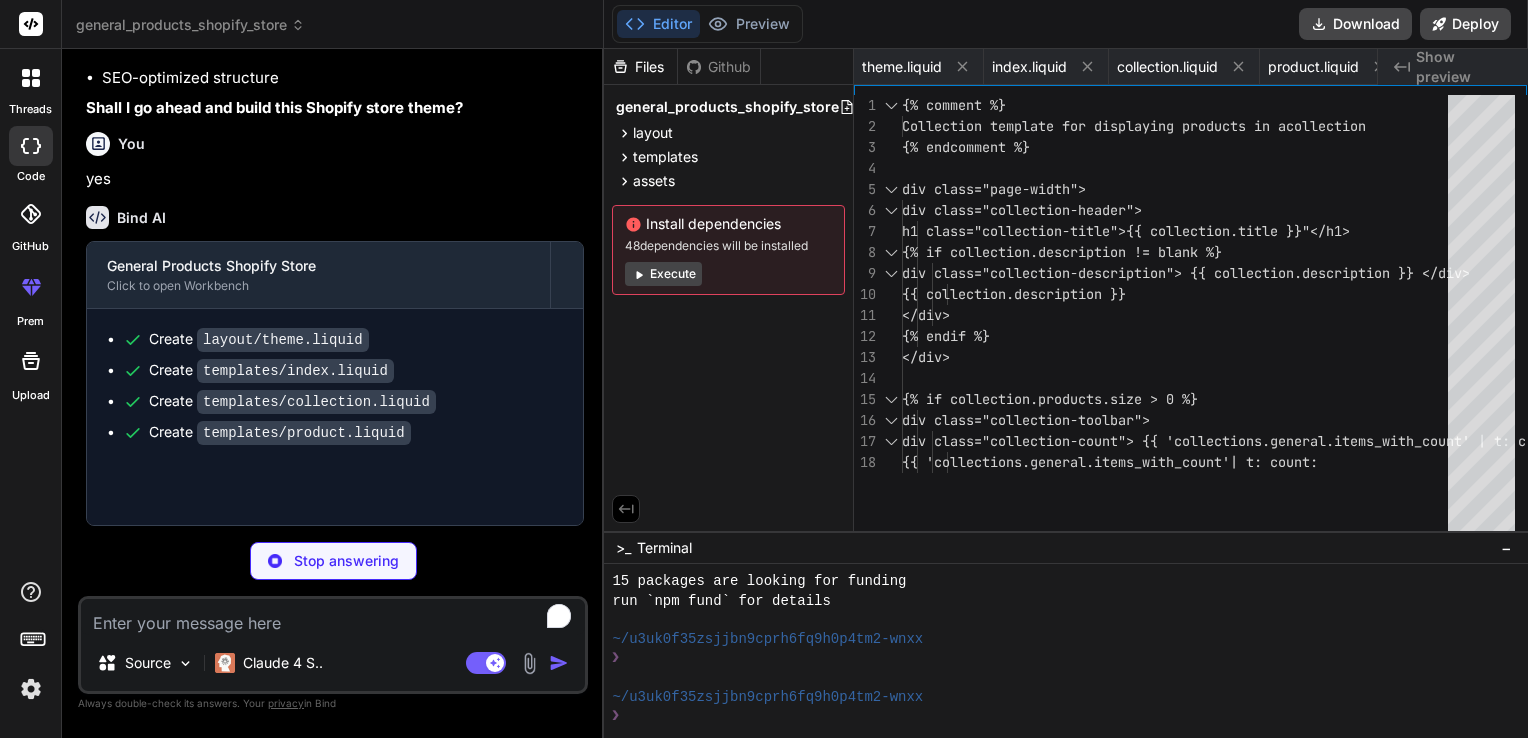 type on "x" 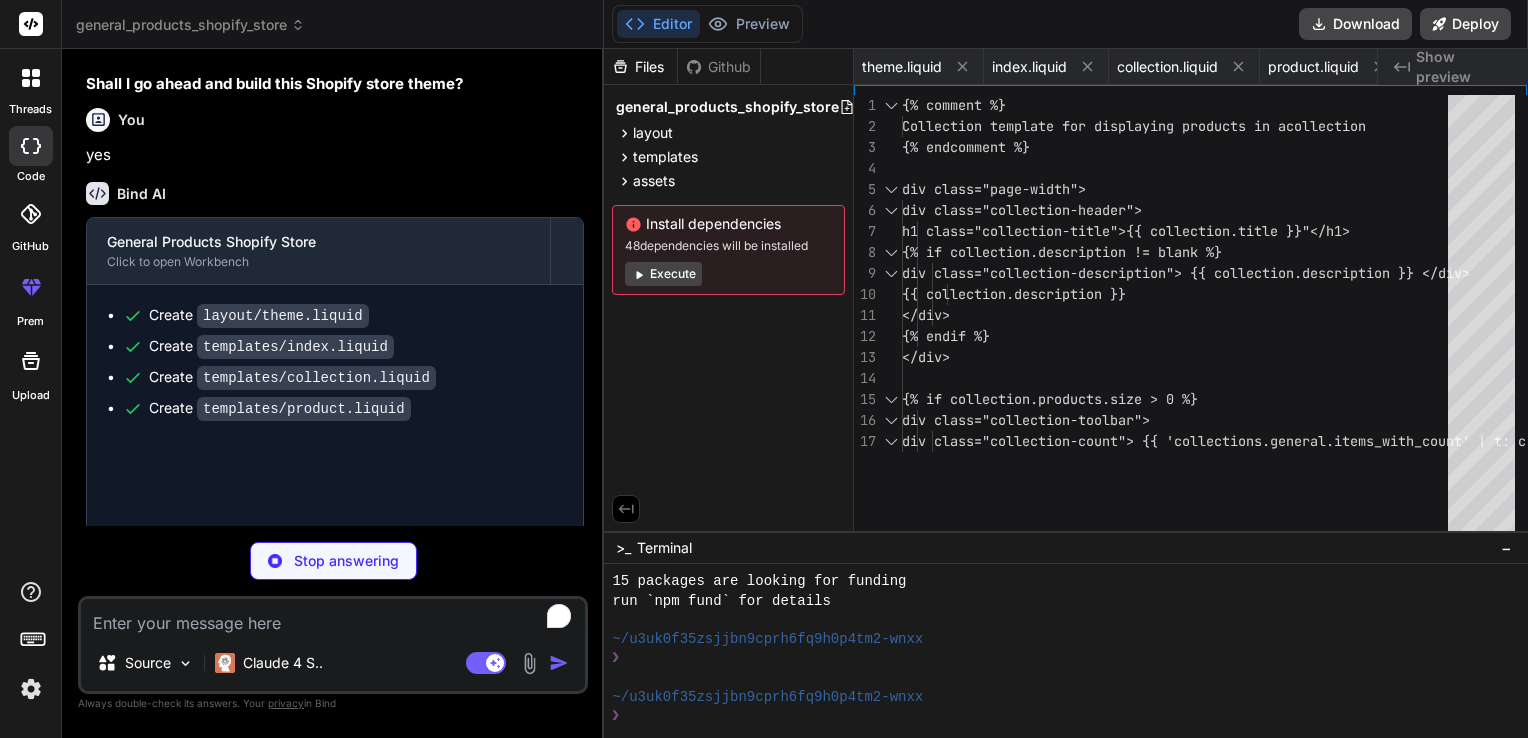 type on "x" 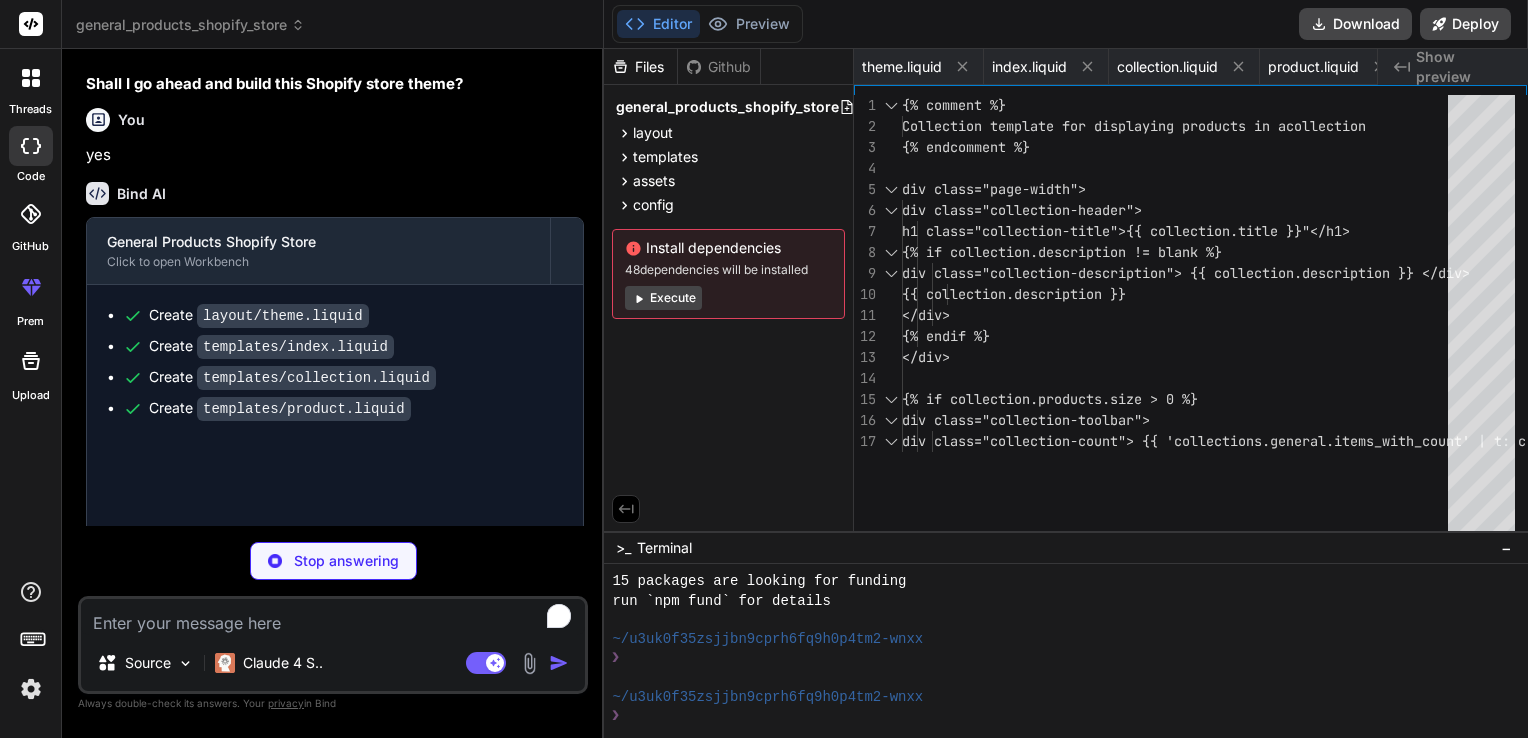 type on "x" 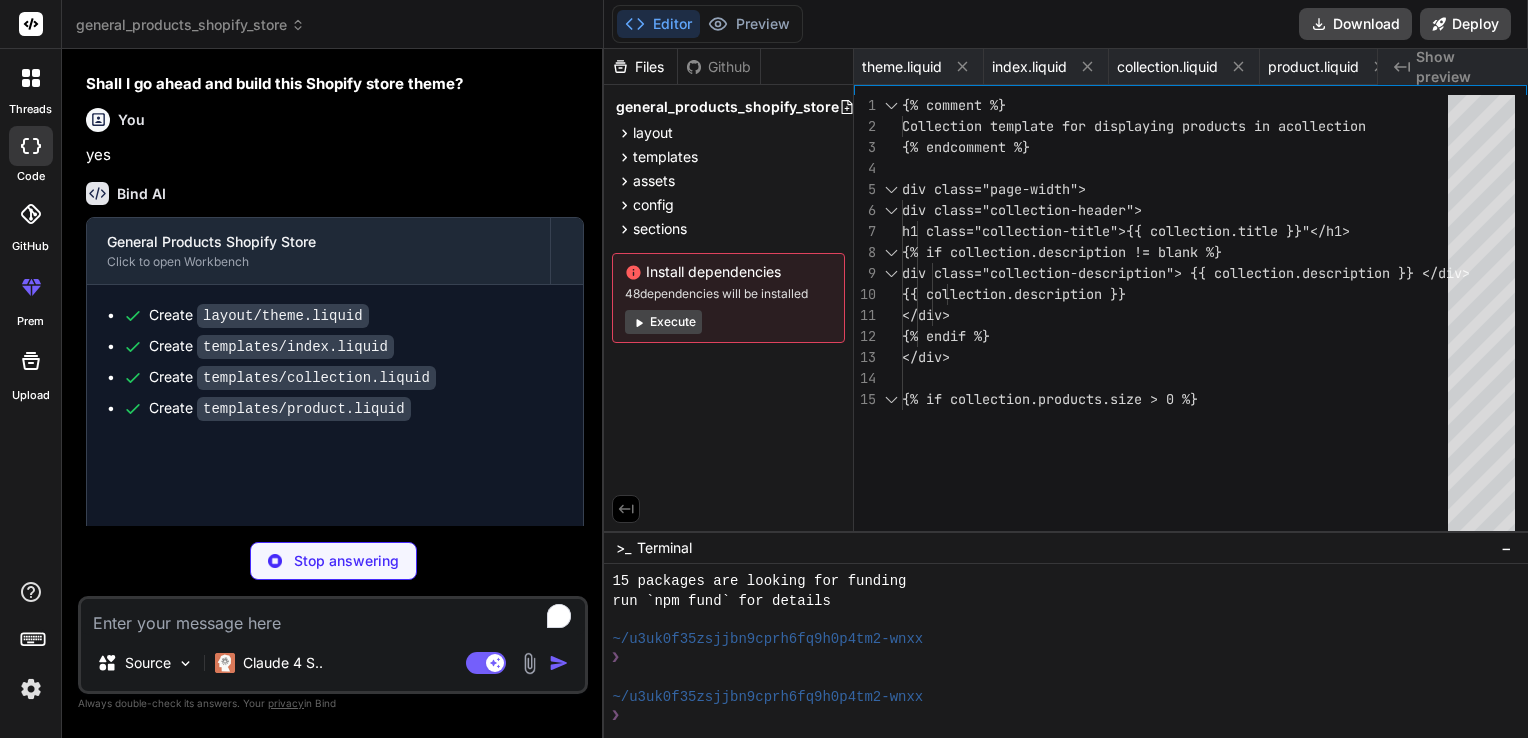 type on "x" 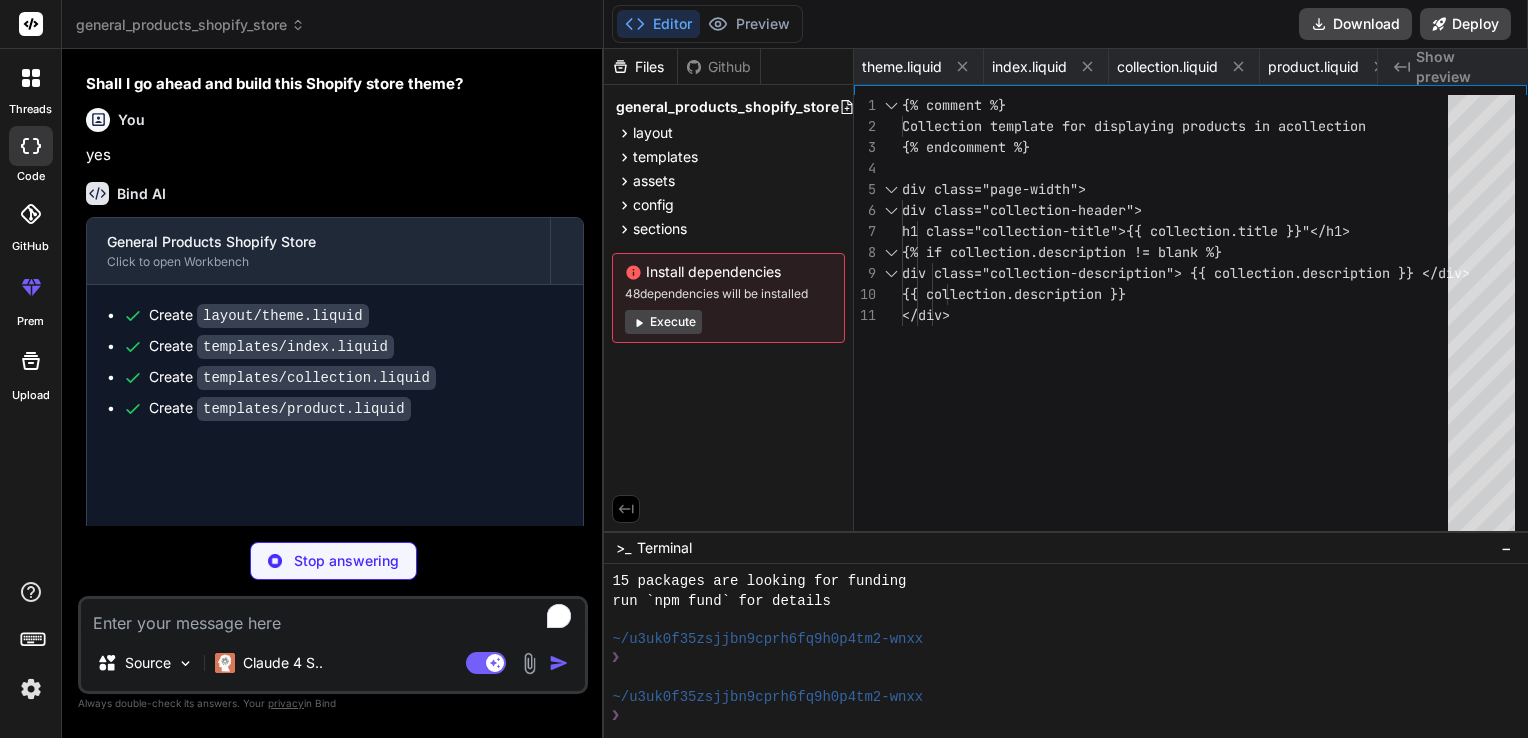type on "x" 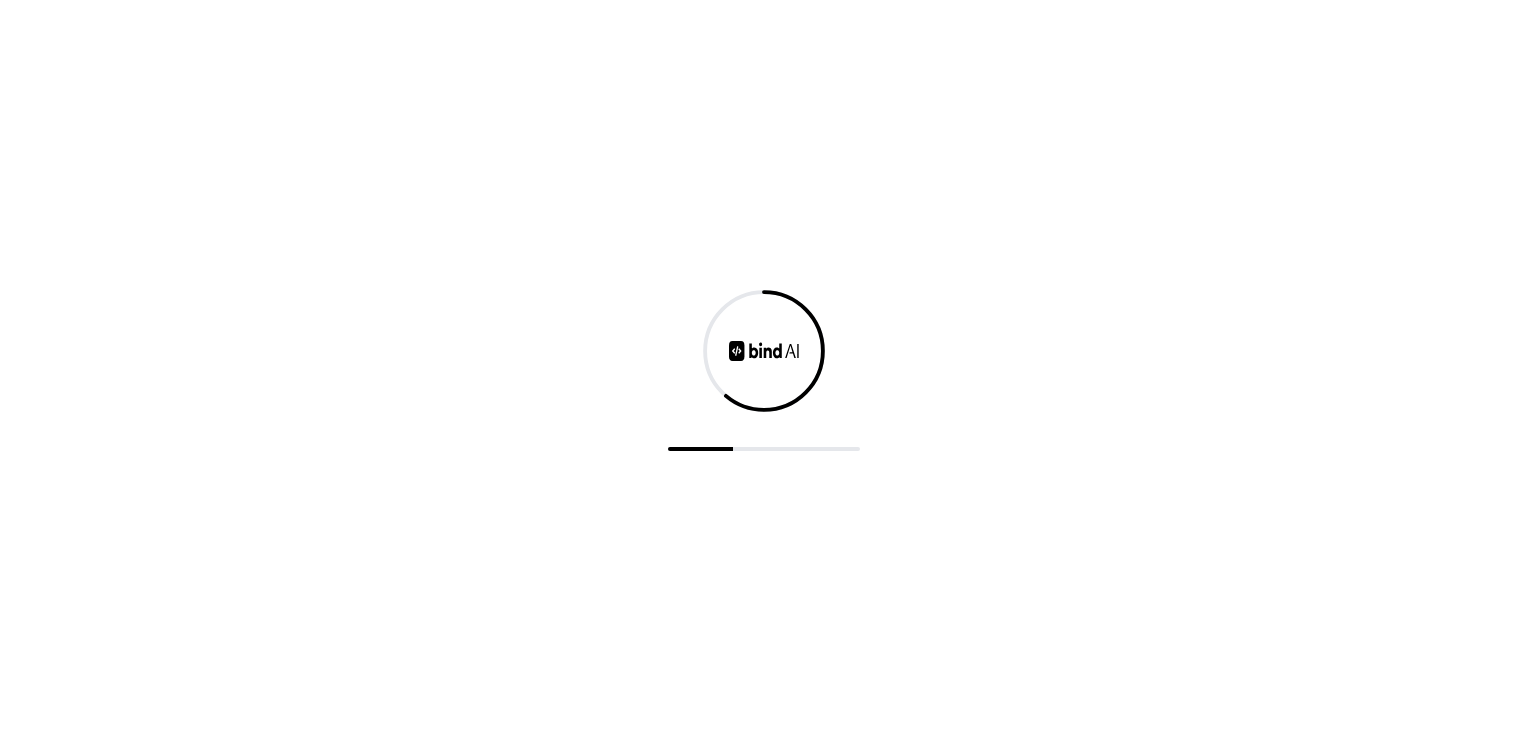 scroll, scrollTop: 0, scrollLeft: 0, axis: both 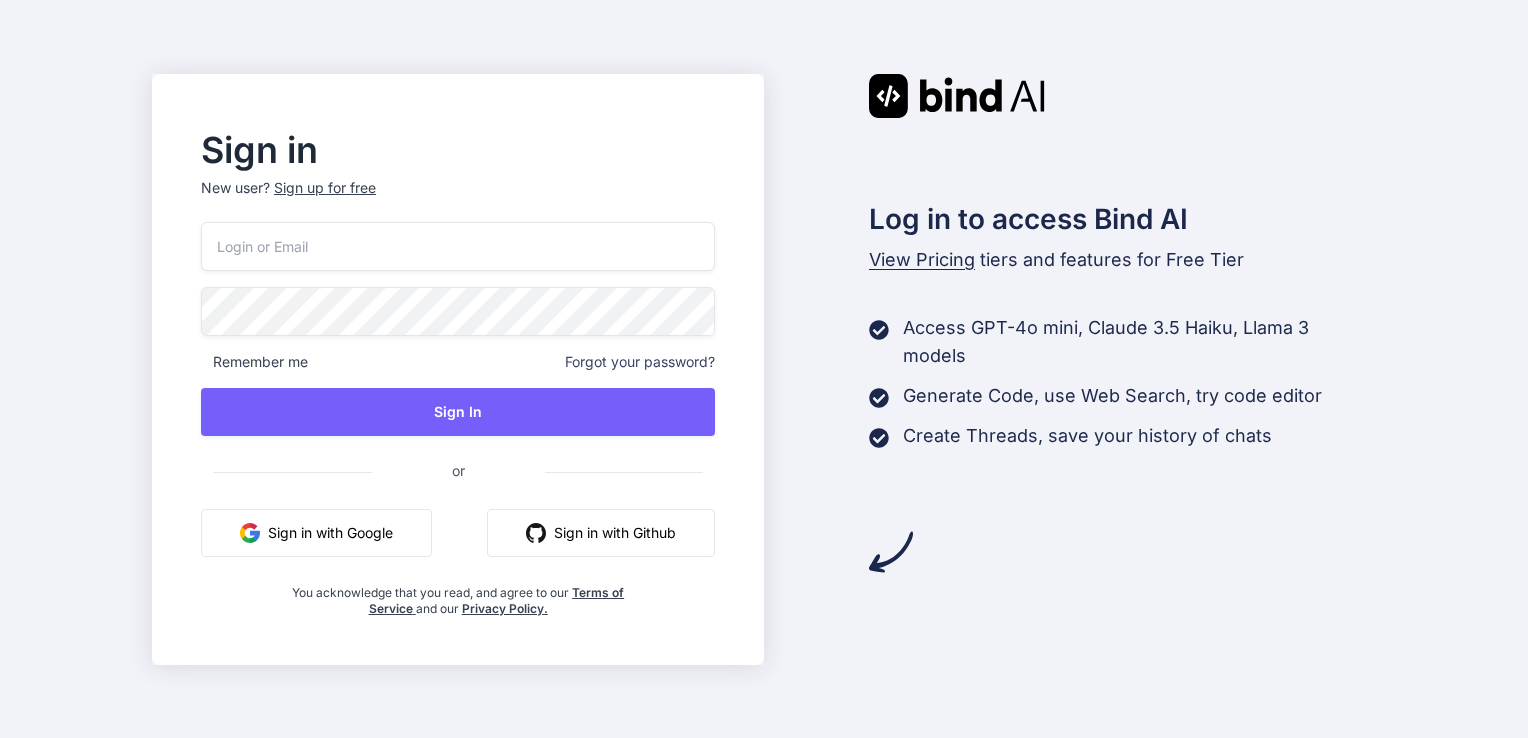 click on "Sign in with Google" at bounding box center (316, 533) 